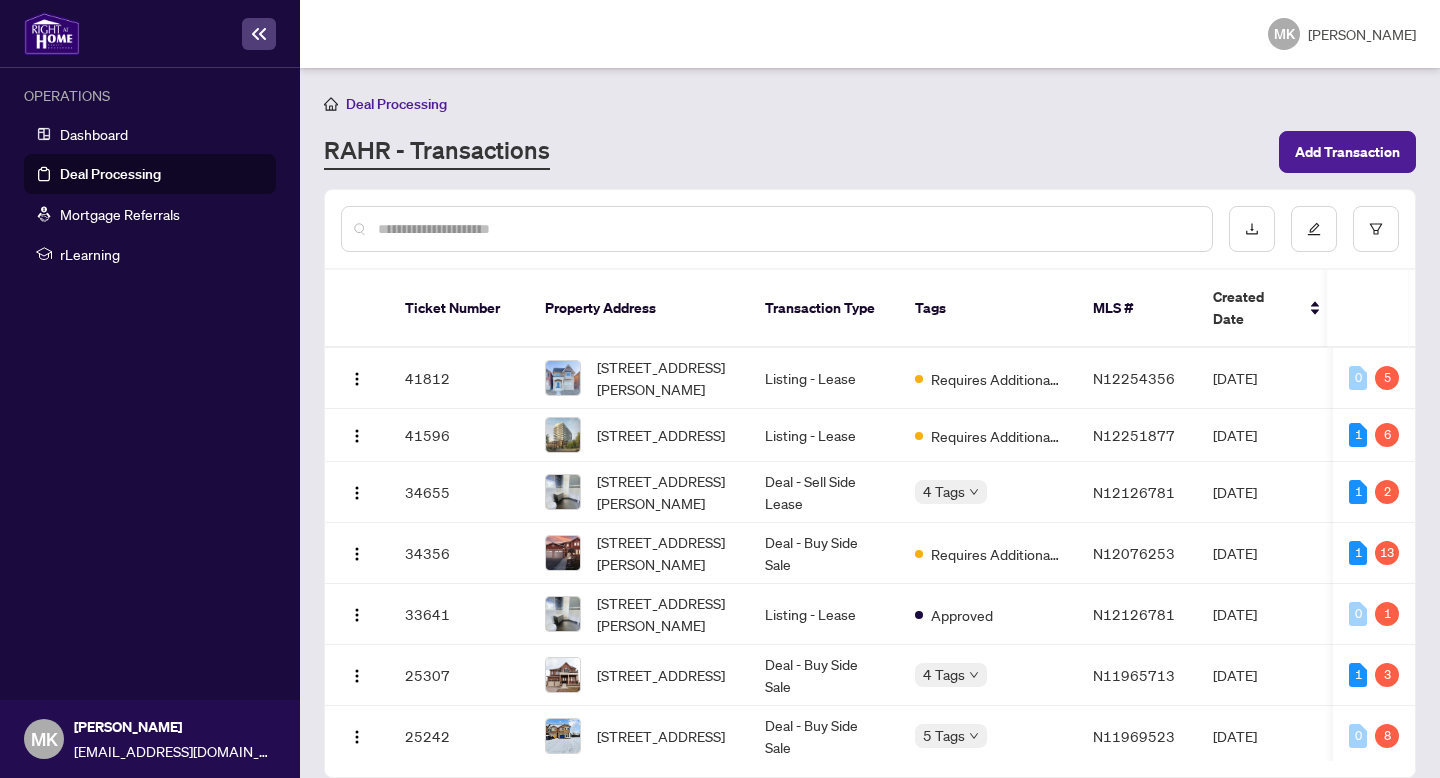 scroll, scrollTop: 0, scrollLeft: 0, axis: both 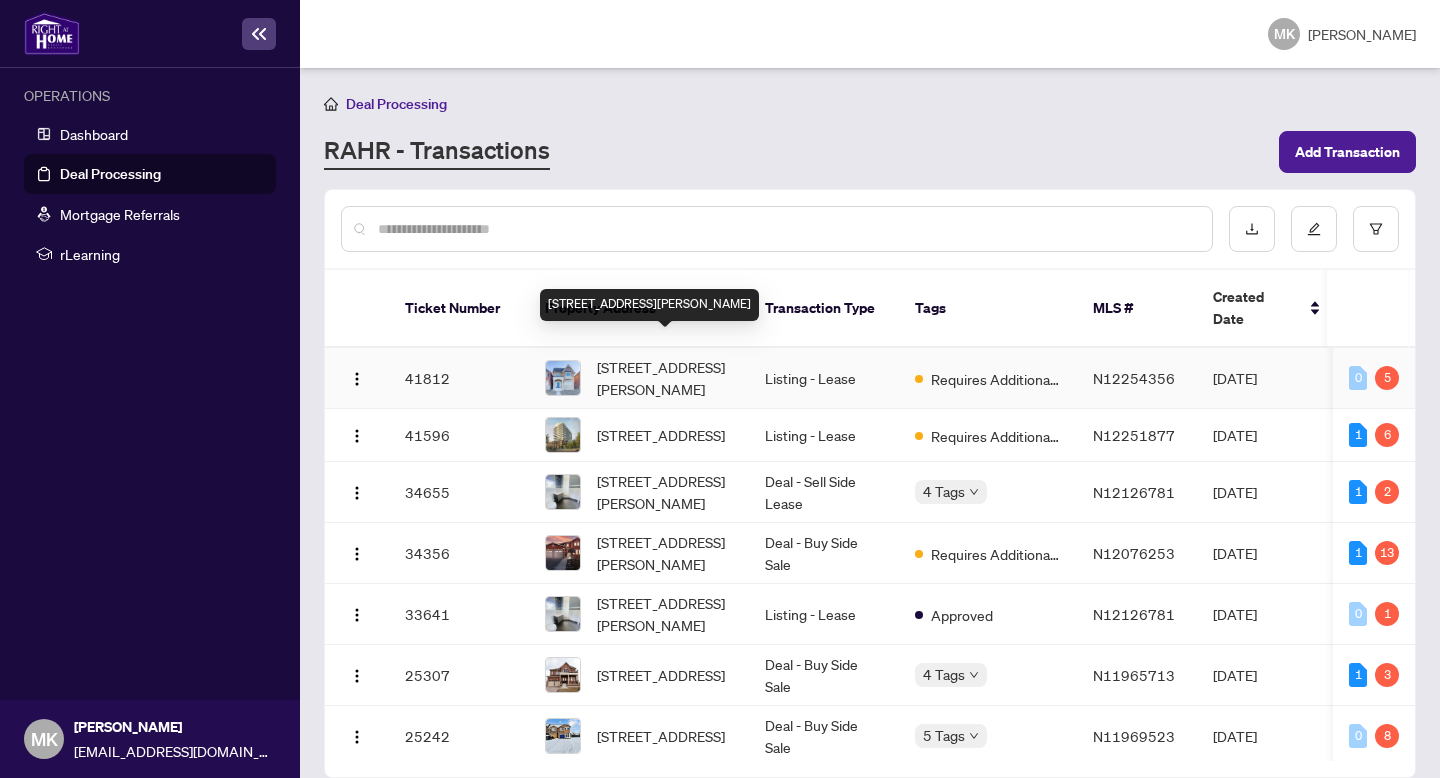 click on "[STREET_ADDRESS][PERSON_NAME]" at bounding box center [665, 378] 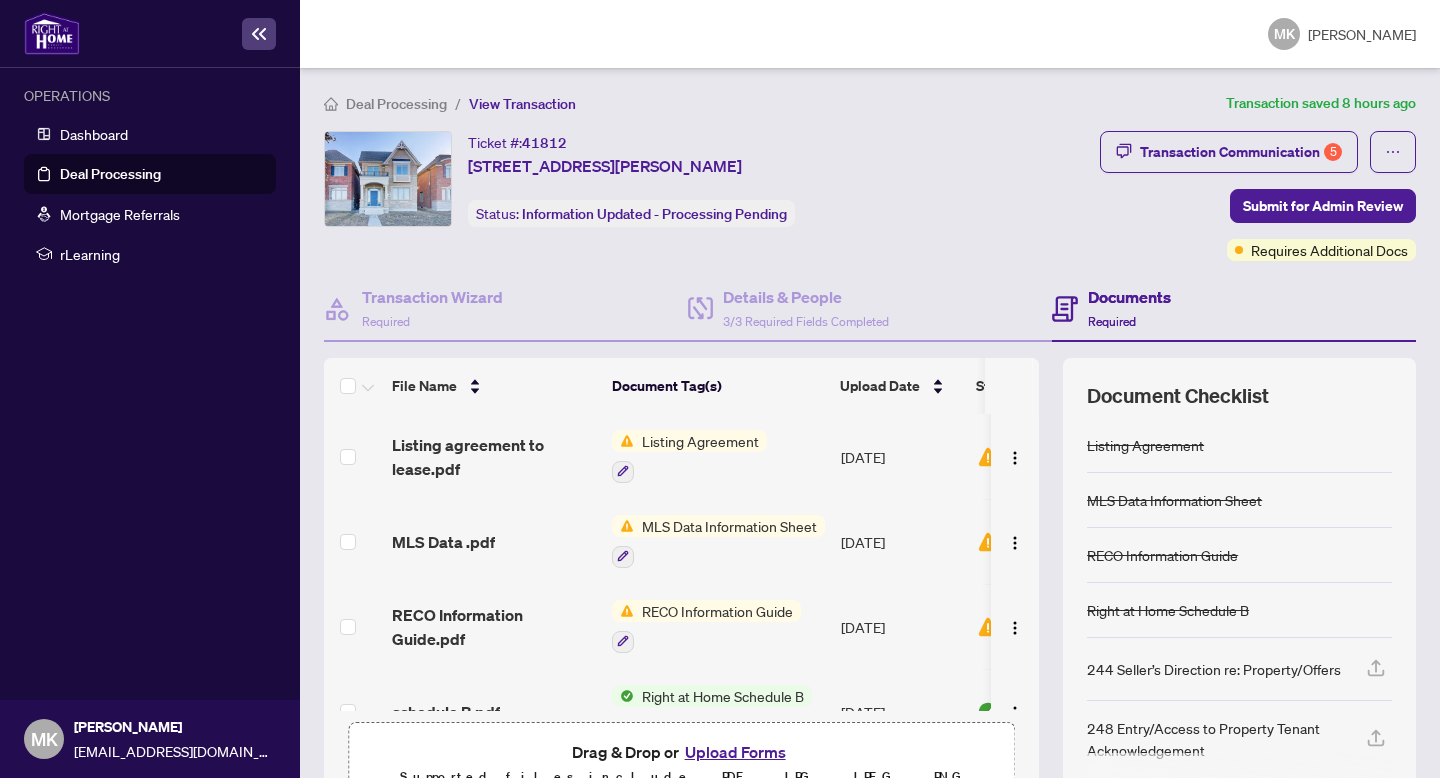 scroll, scrollTop: 45, scrollLeft: 0, axis: vertical 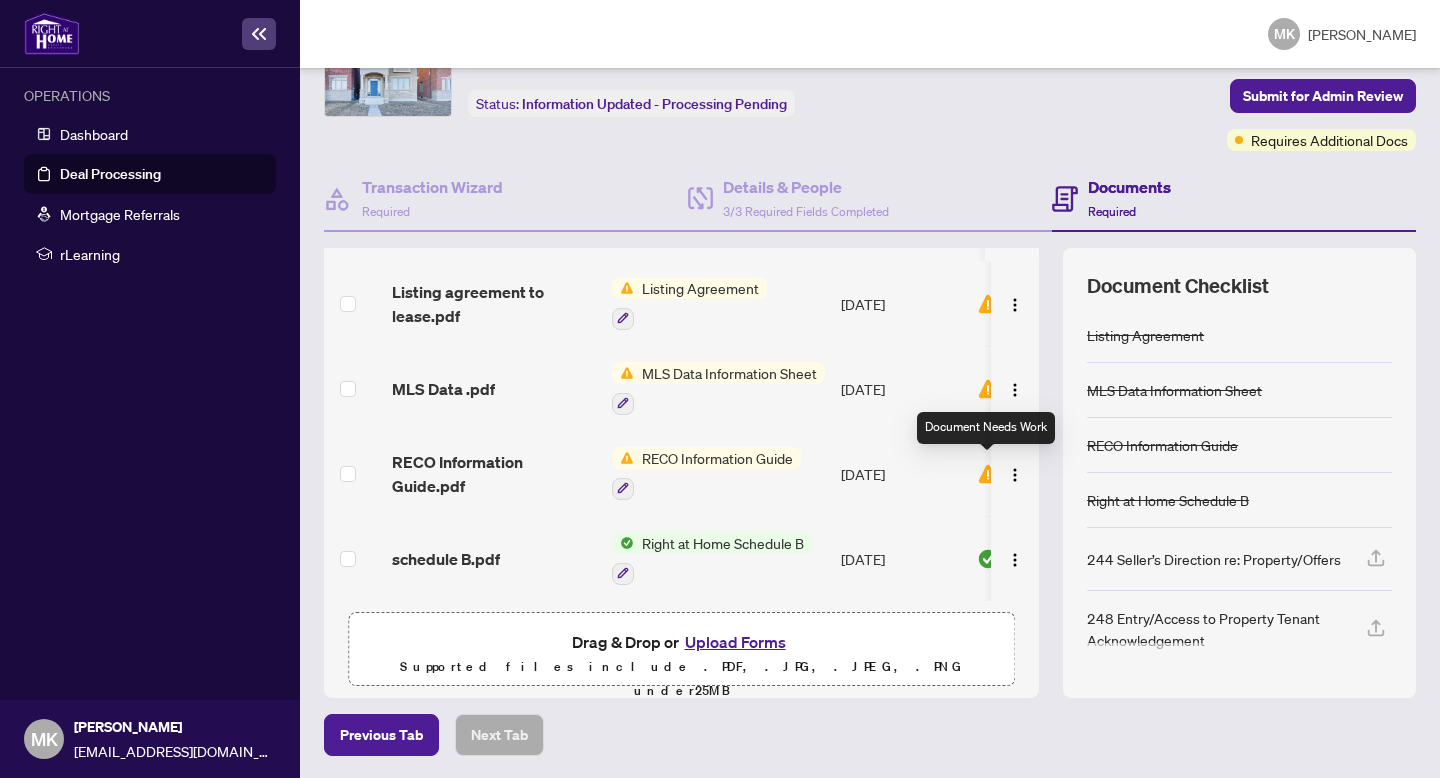 click at bounding box center [988, 474] 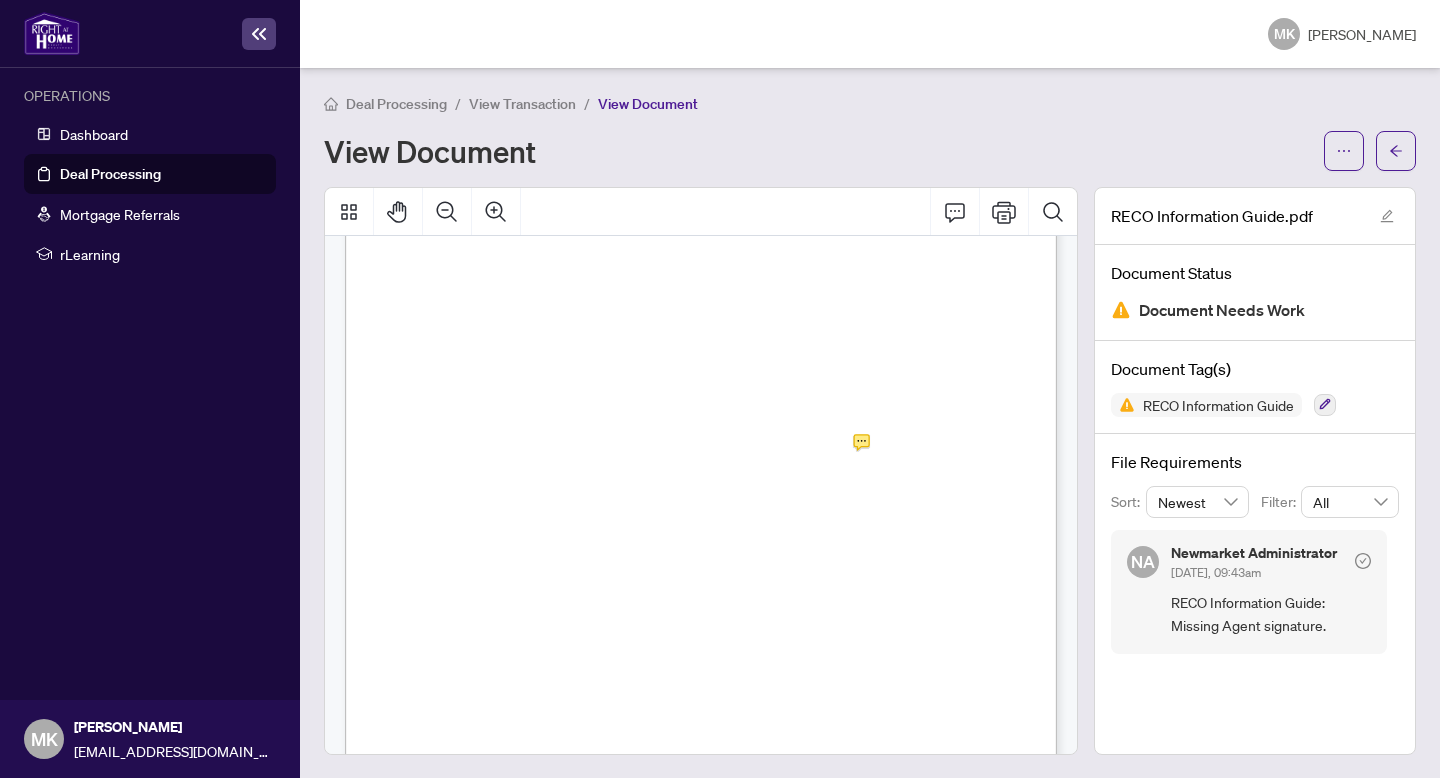 scroll, scrollTop: 11376, scrollLeft: 0, axis: vertical 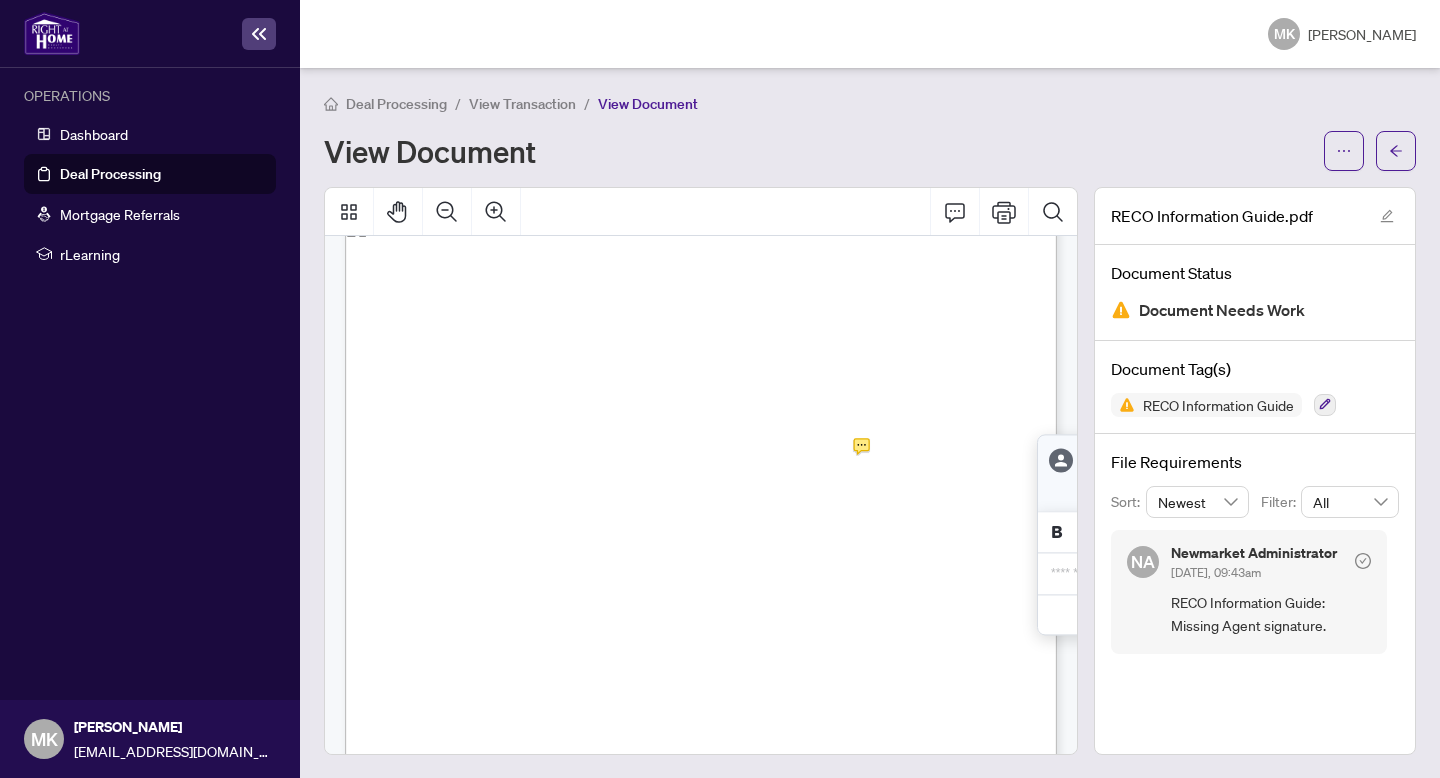 click on "[DATE]" at bounding box center [535, 445] 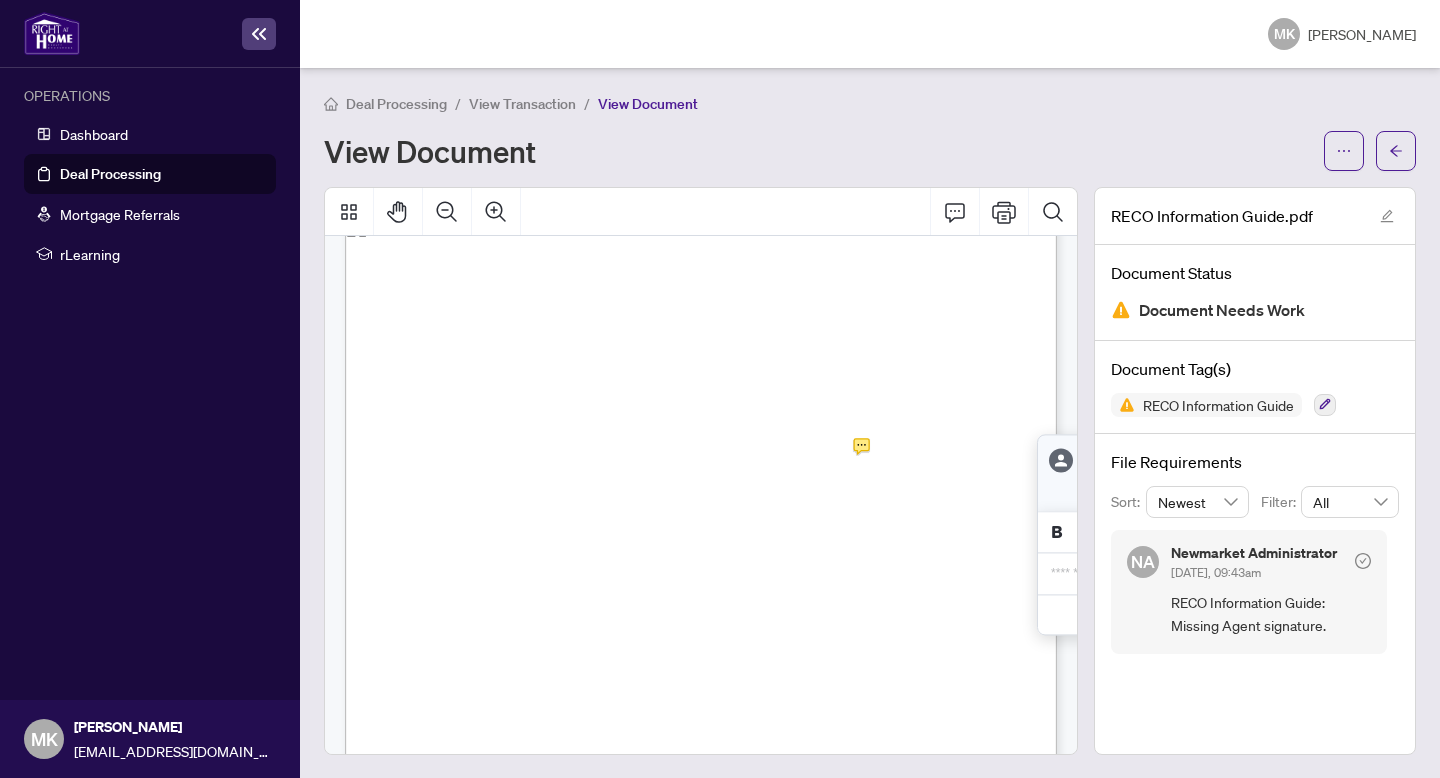 click 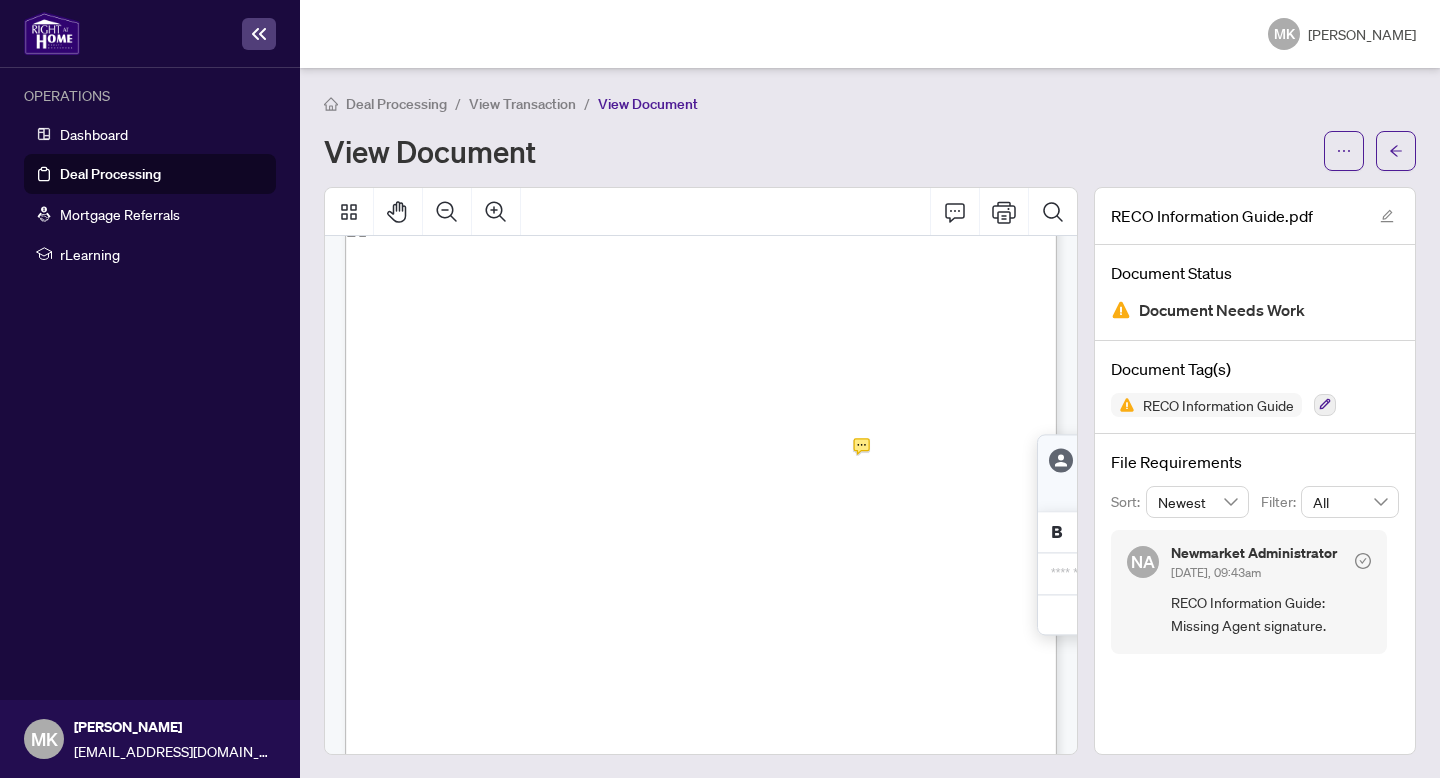 click 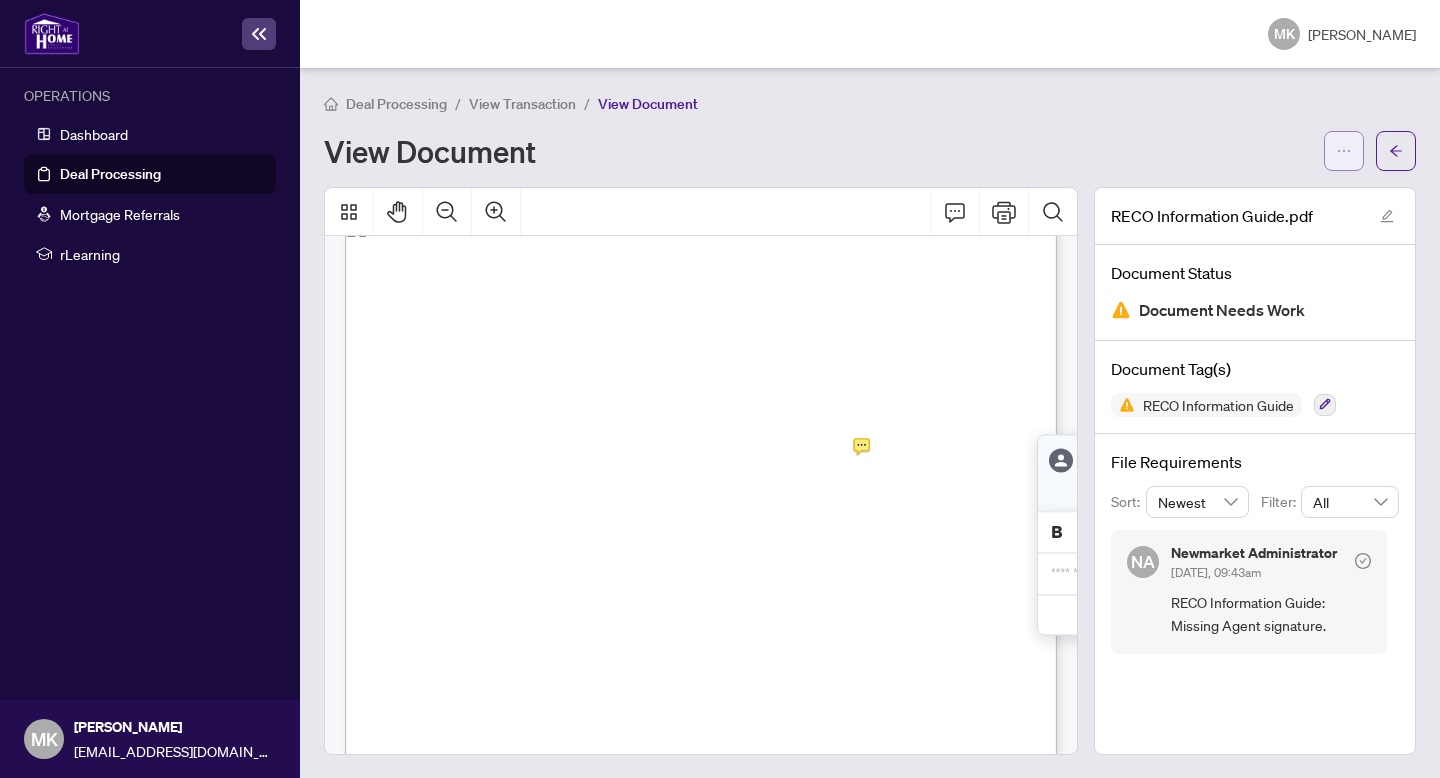 click at bounding box center [1344, 151] 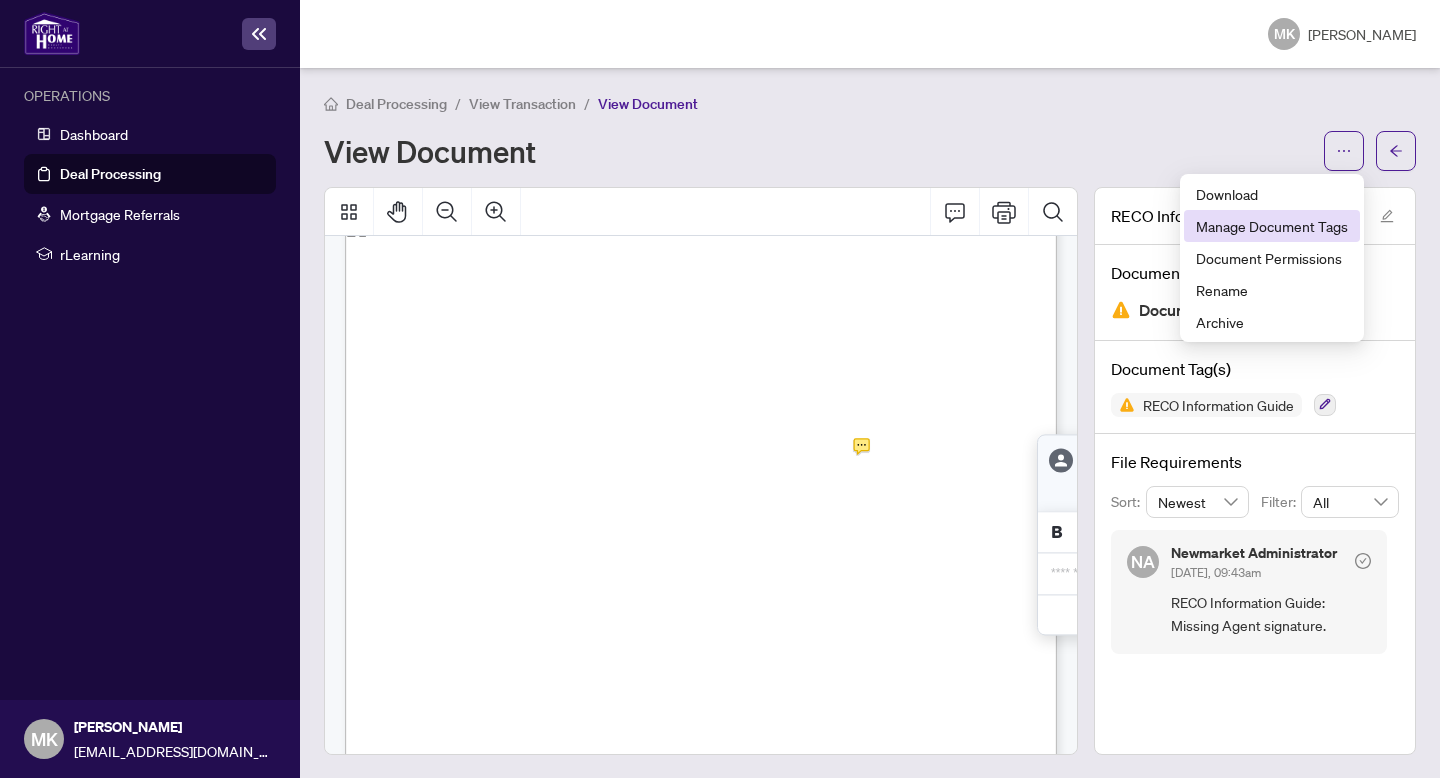 click on "Manage Document Tags" at bounding box center [1272, 226] 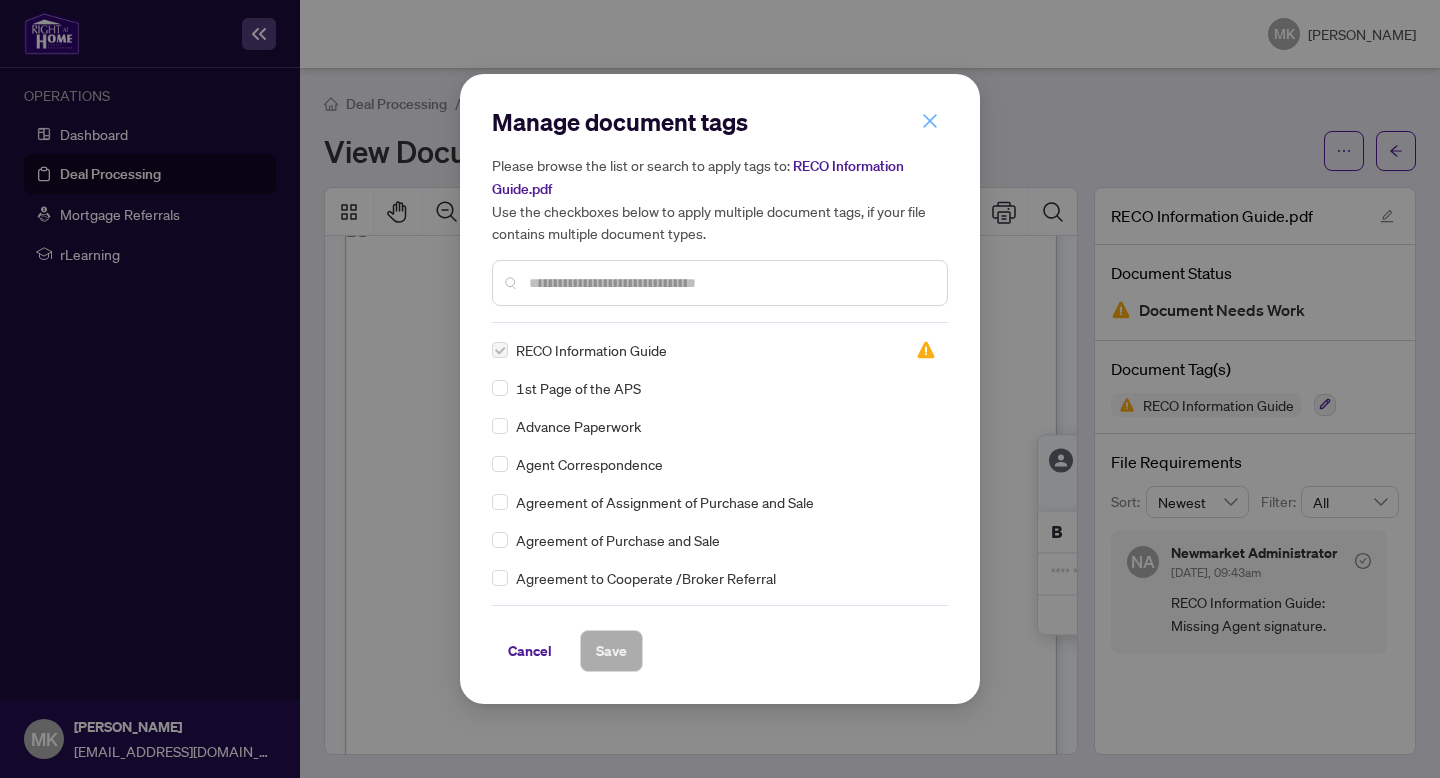 click 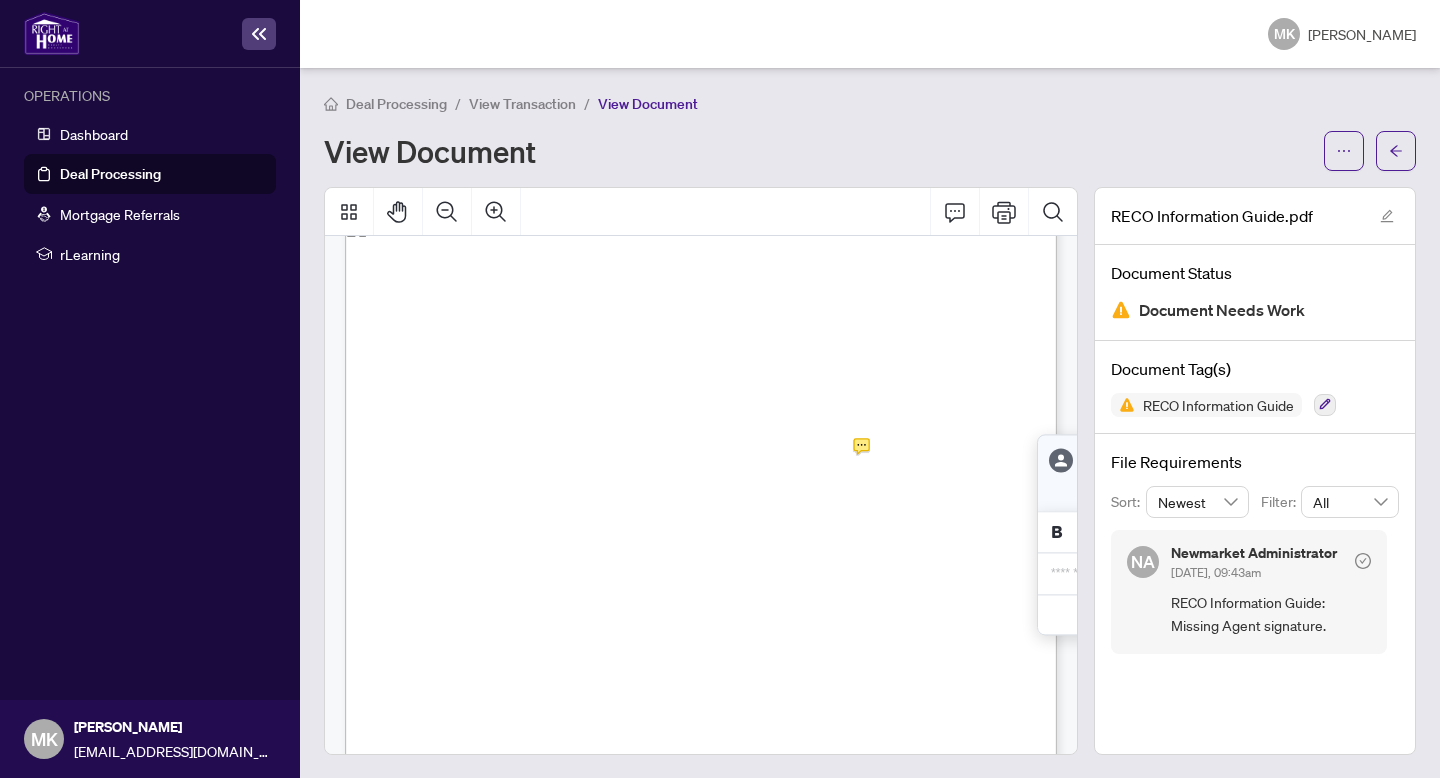 click 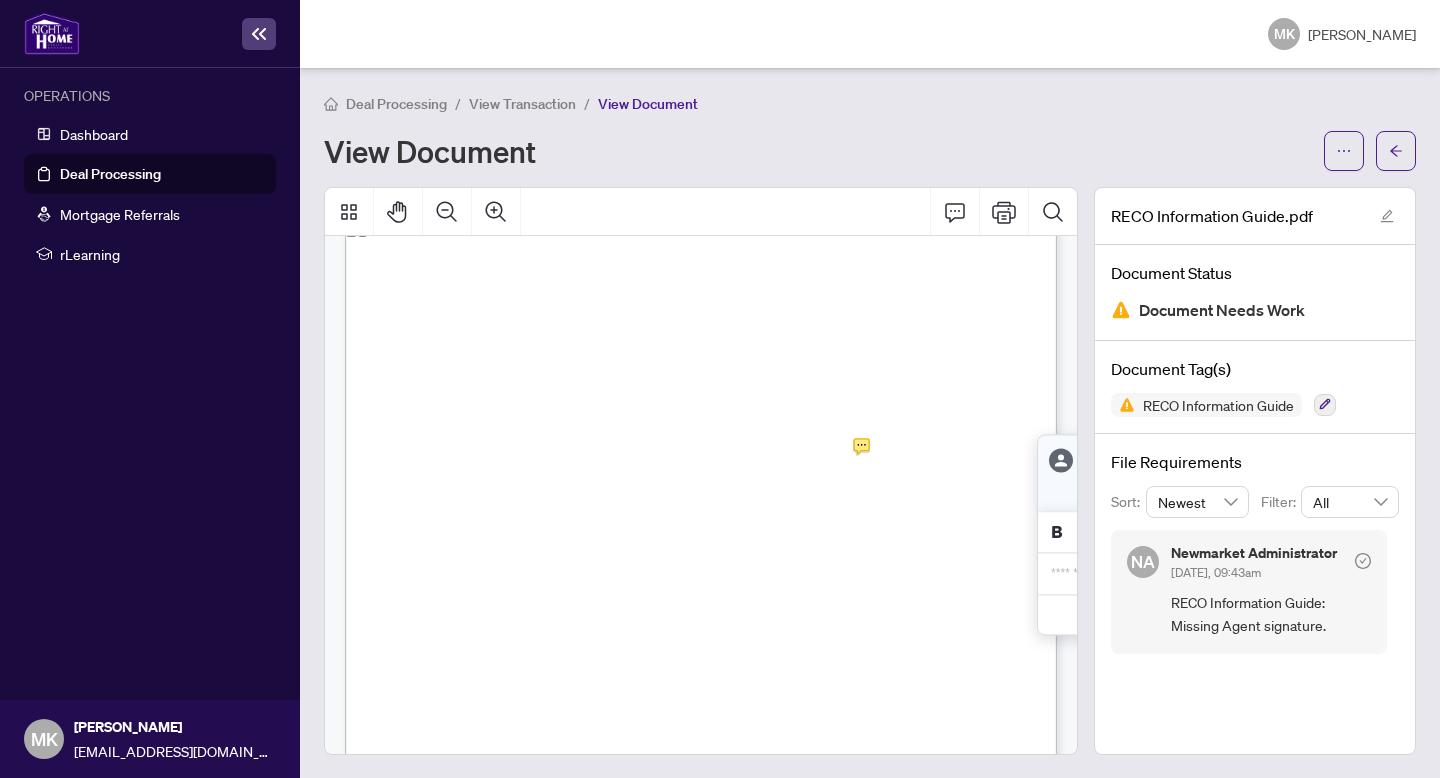 click 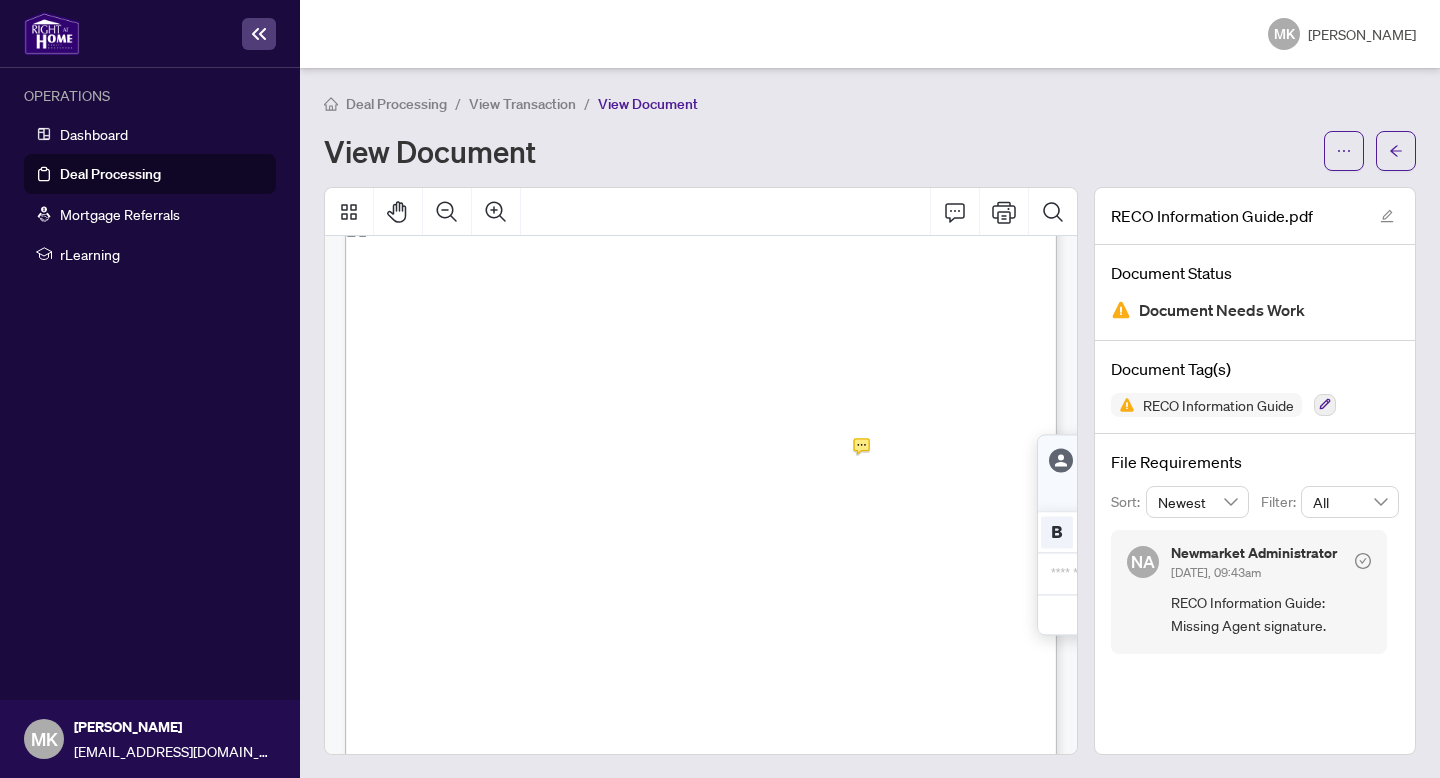 click 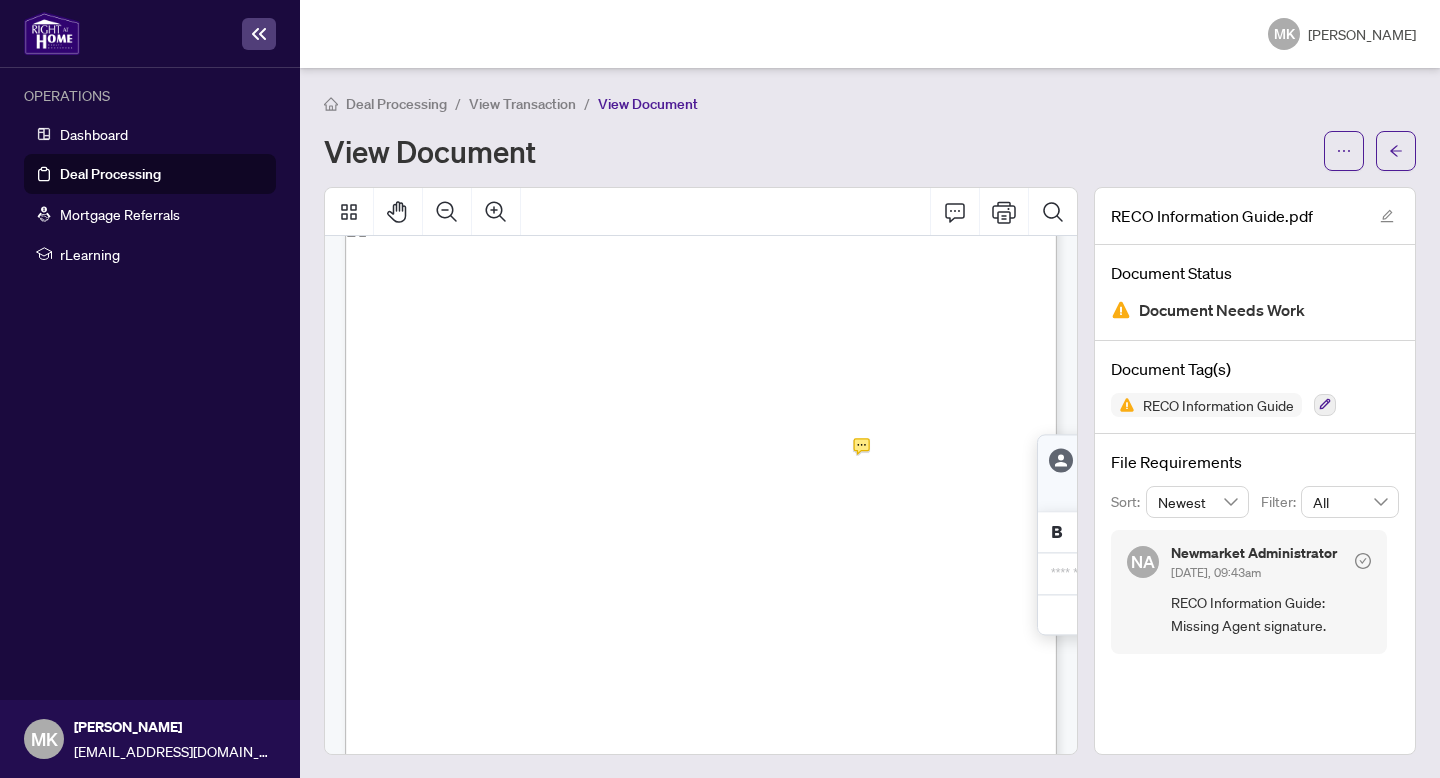 click on "**********" at bounding box center [1197, 574] 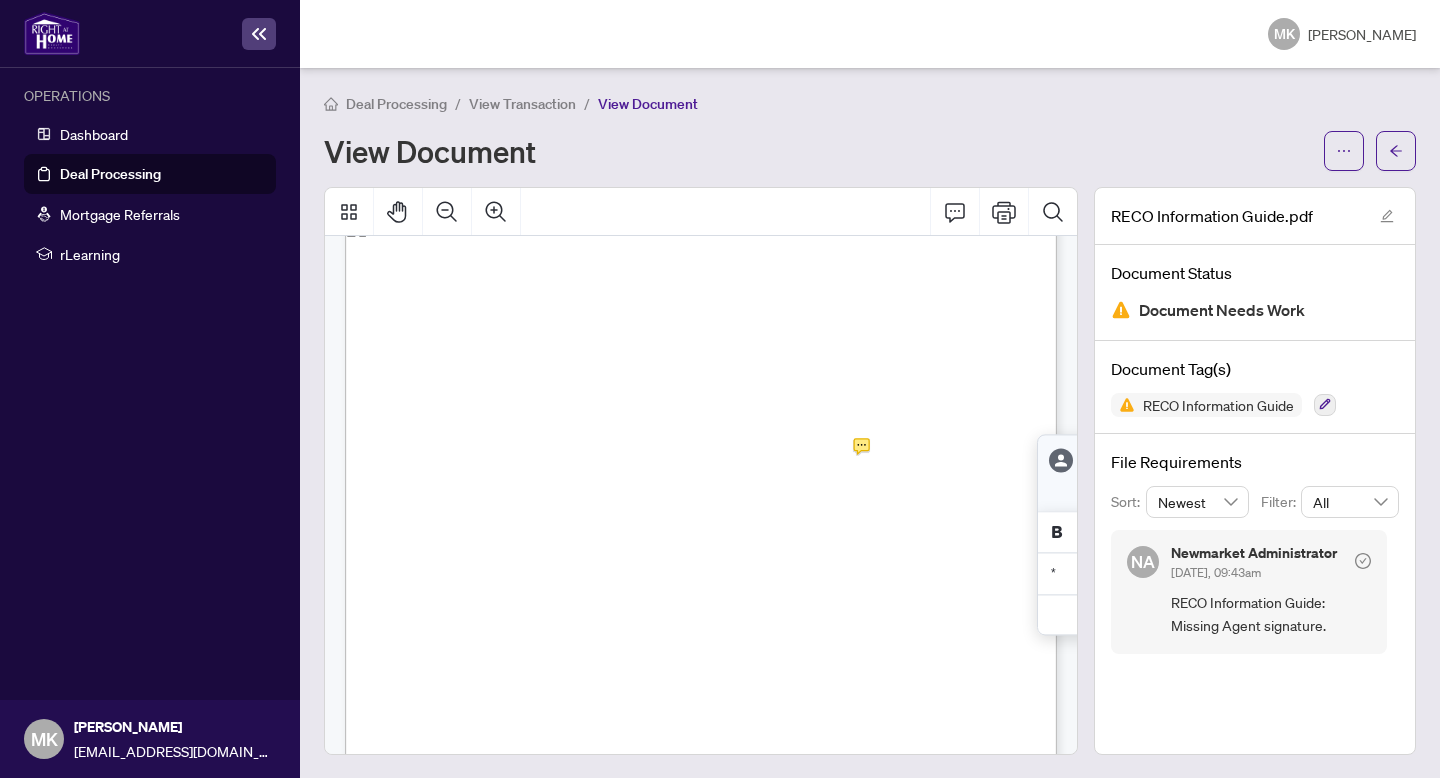 type 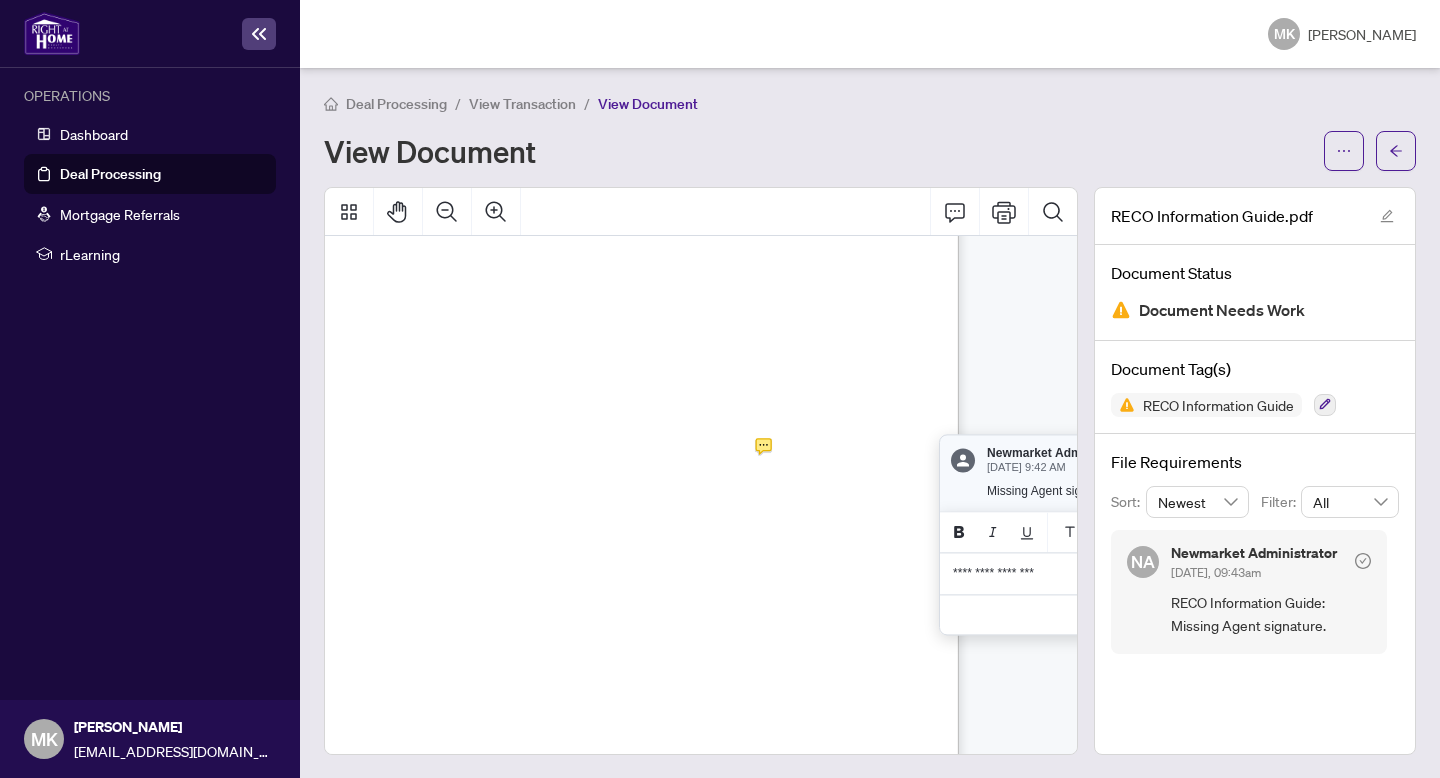 scroll, scrollTop: 11376, scrollLeft: 101, axis: both 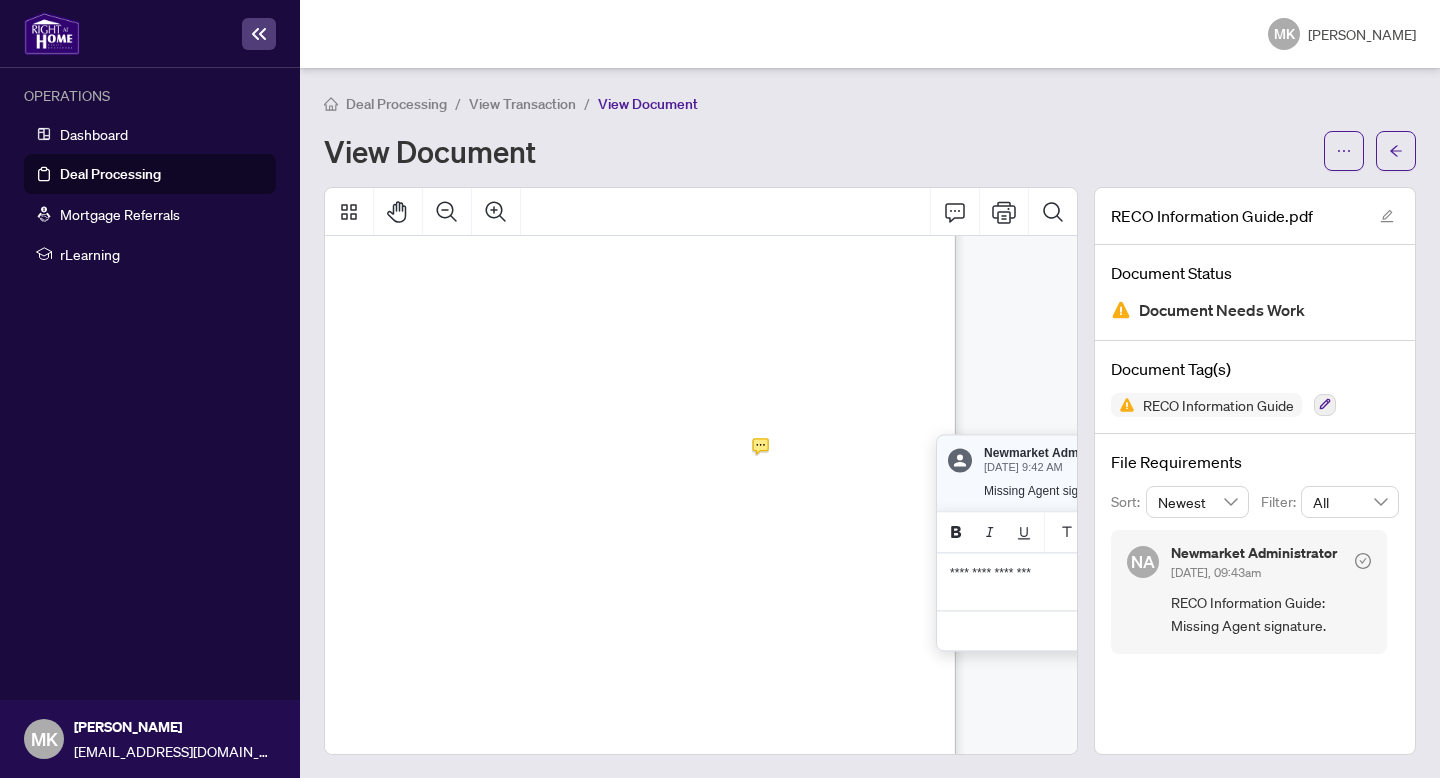drag, startPoint x: 1003, startPoint y: 589, endPoint x: 1026, endPoint y: 610, distance: 31.144823 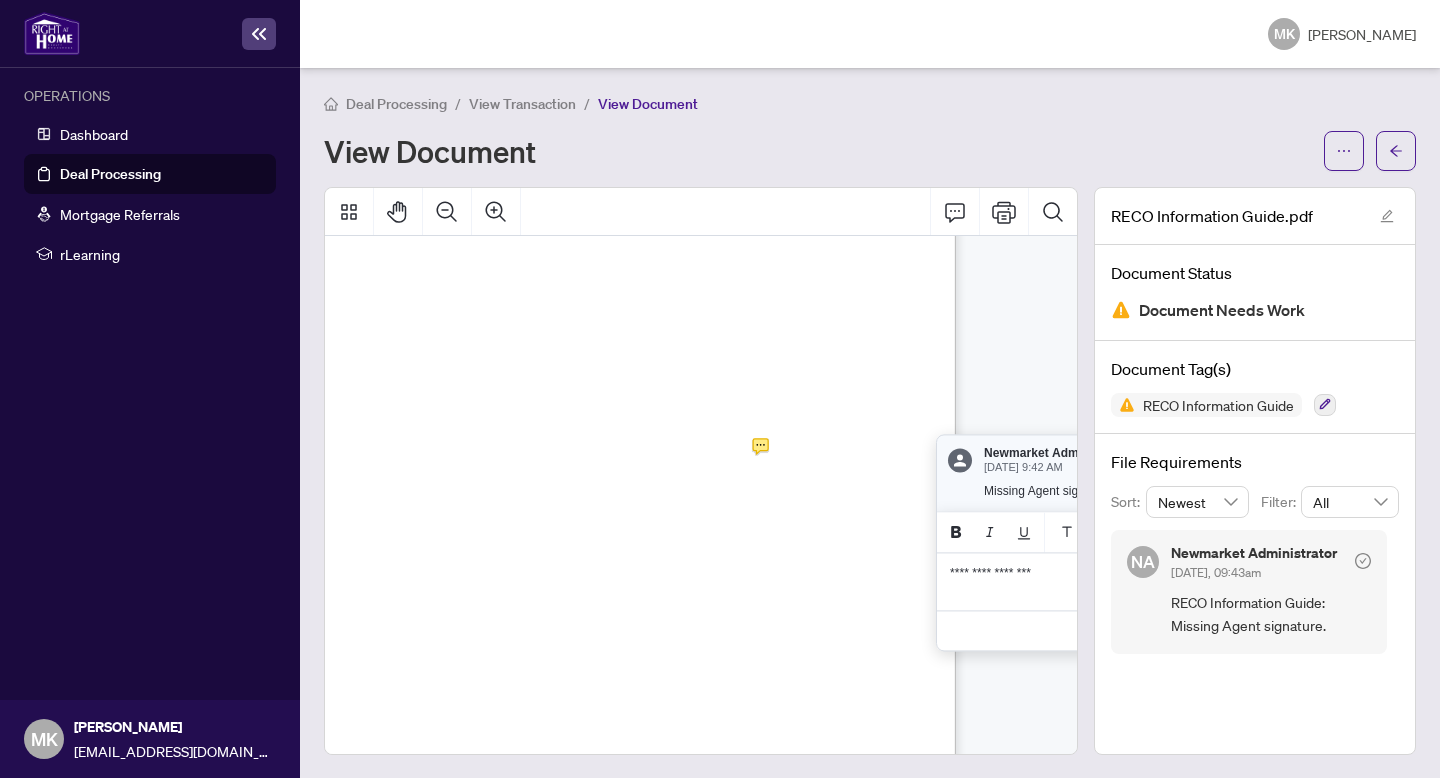 click on "**********" at bounding box center [1096, 582] 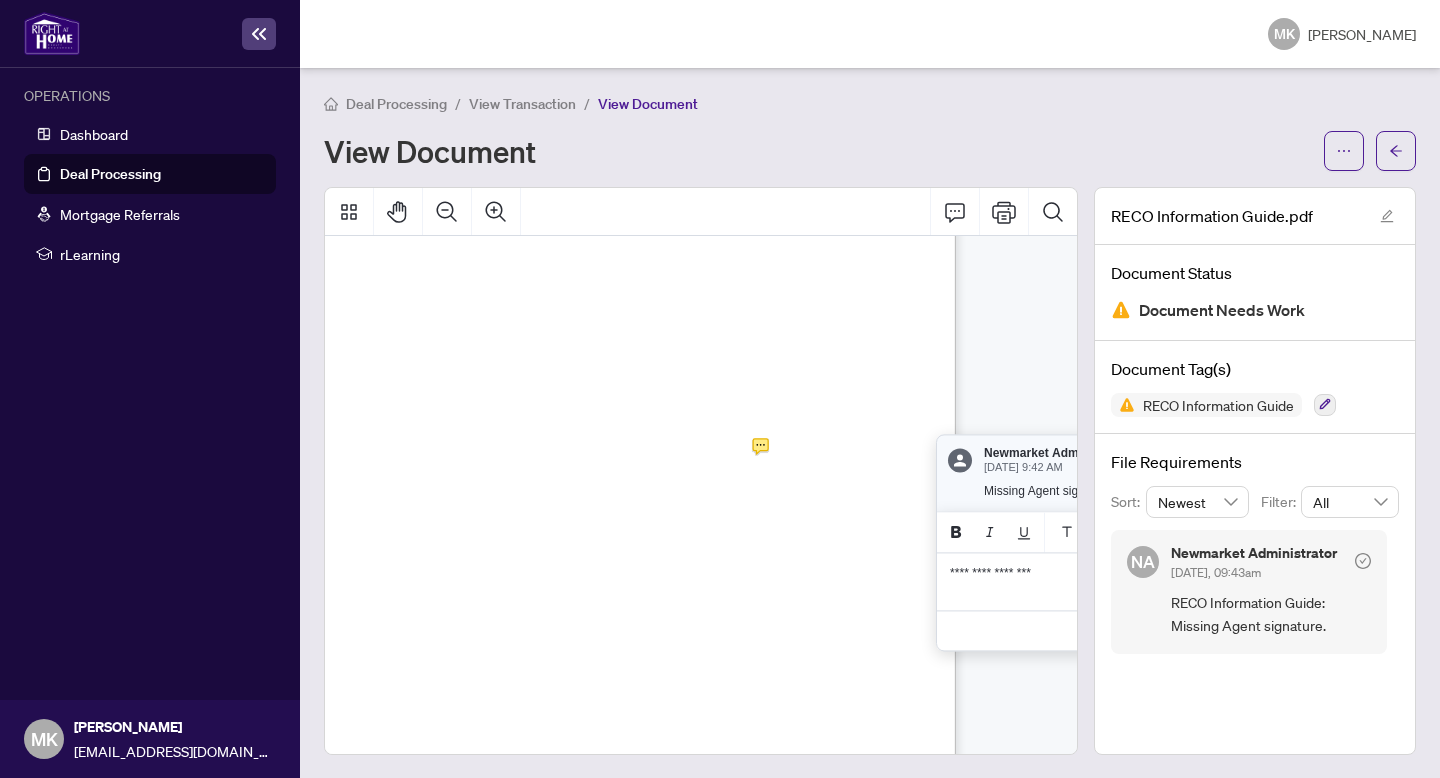 drag, startPoint x: 1056, startPoint y: 474, endPoint x: 986, endPoint y: 466, distance: 70.45566 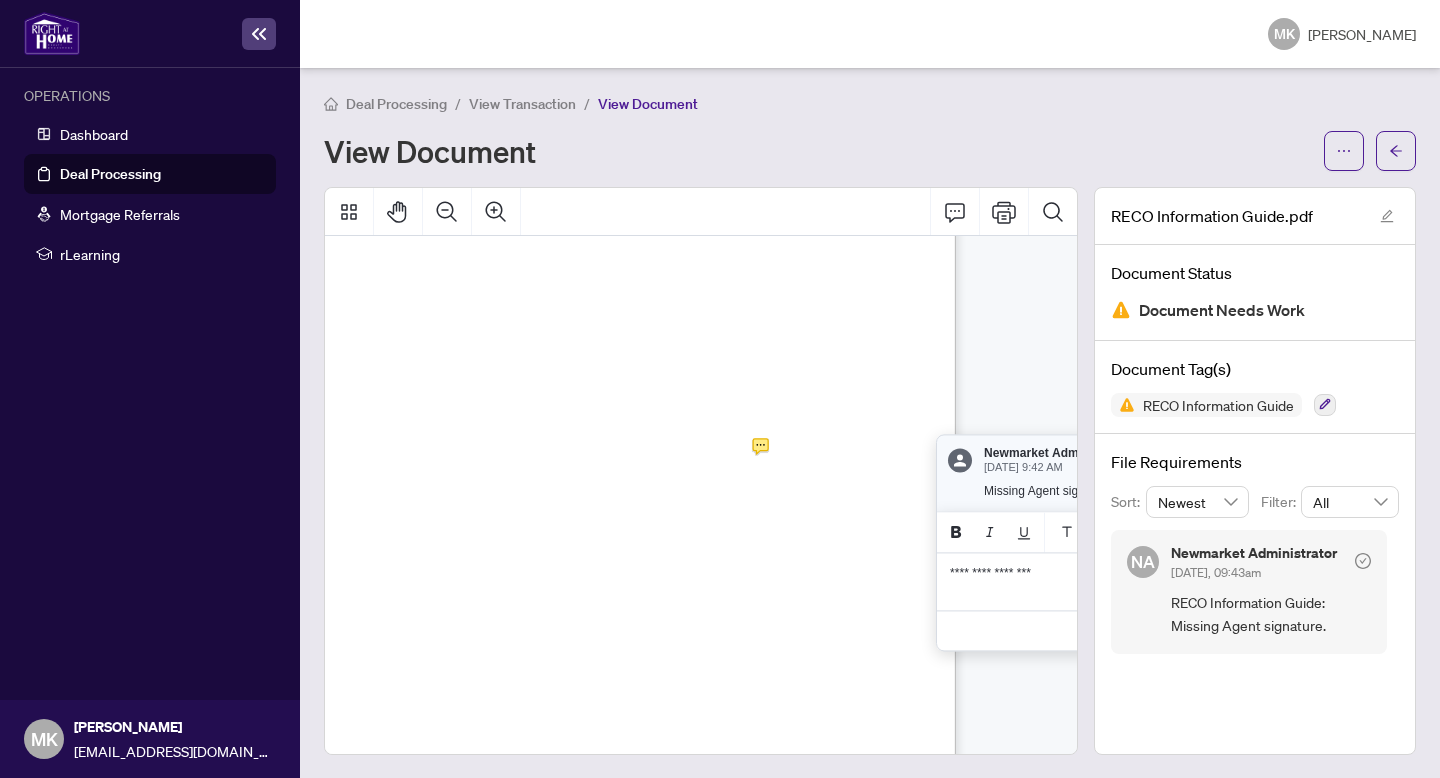 click on "Newmarket Administrator [DATE] 9:42 AM Missing Agent signature." at bounding box center [1096, 472] 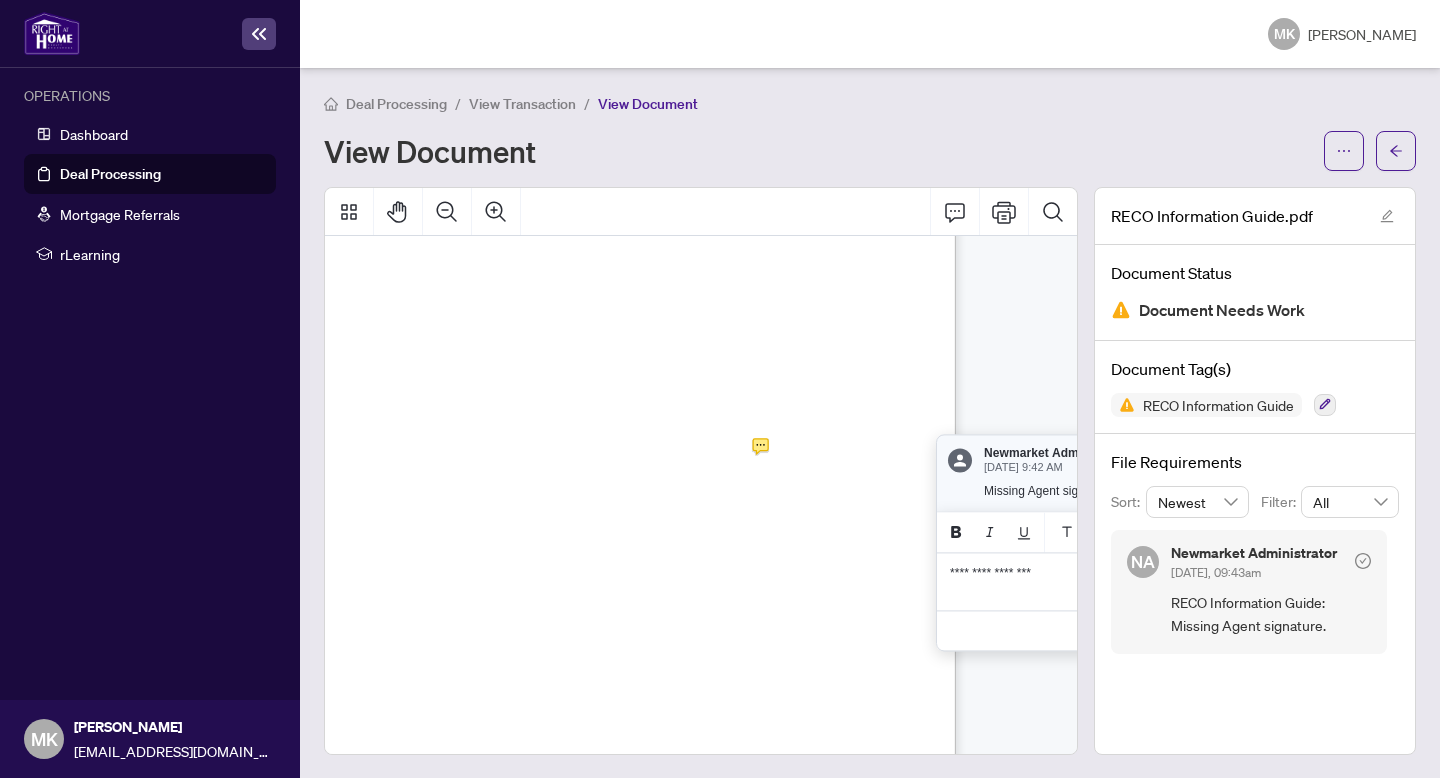 click 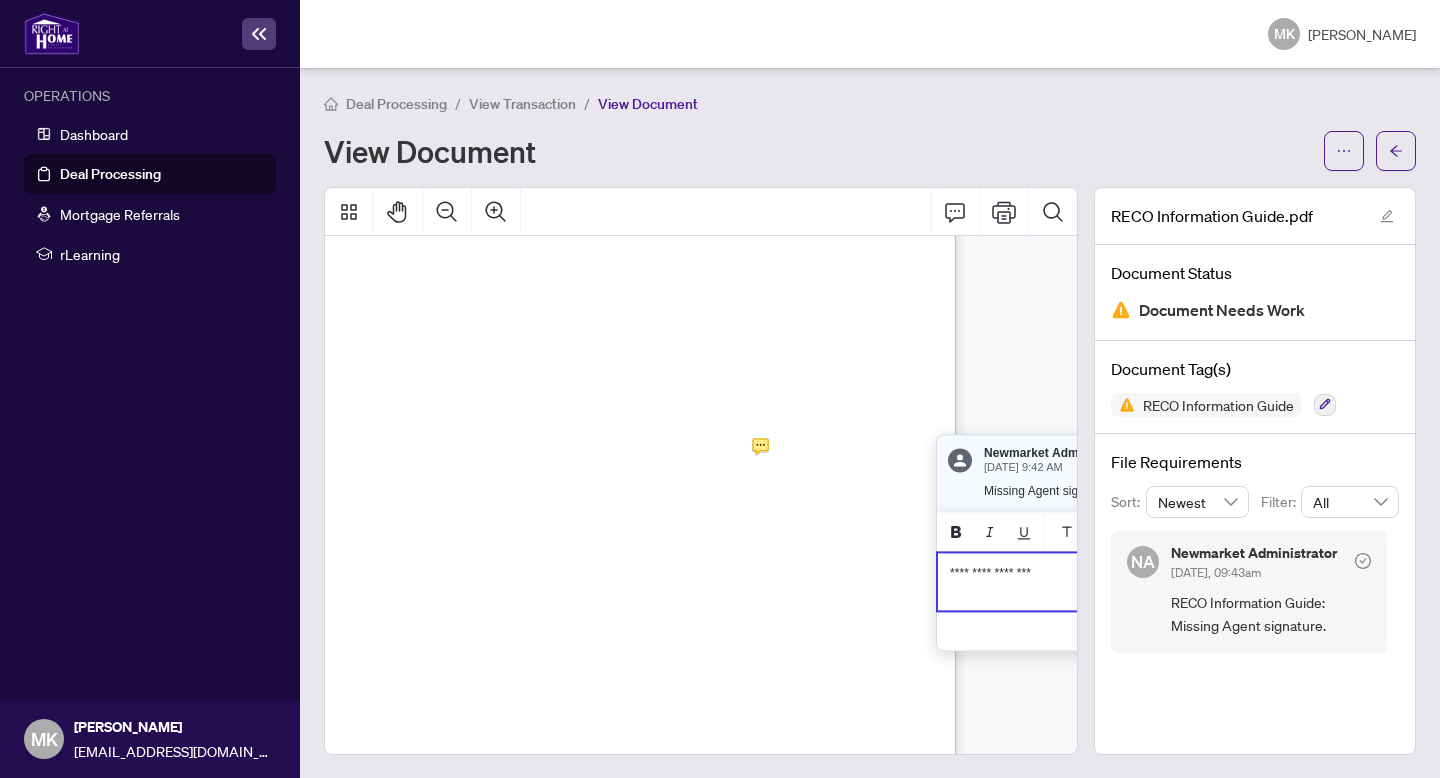 click on "**********" at bounding box center (1096, 582) 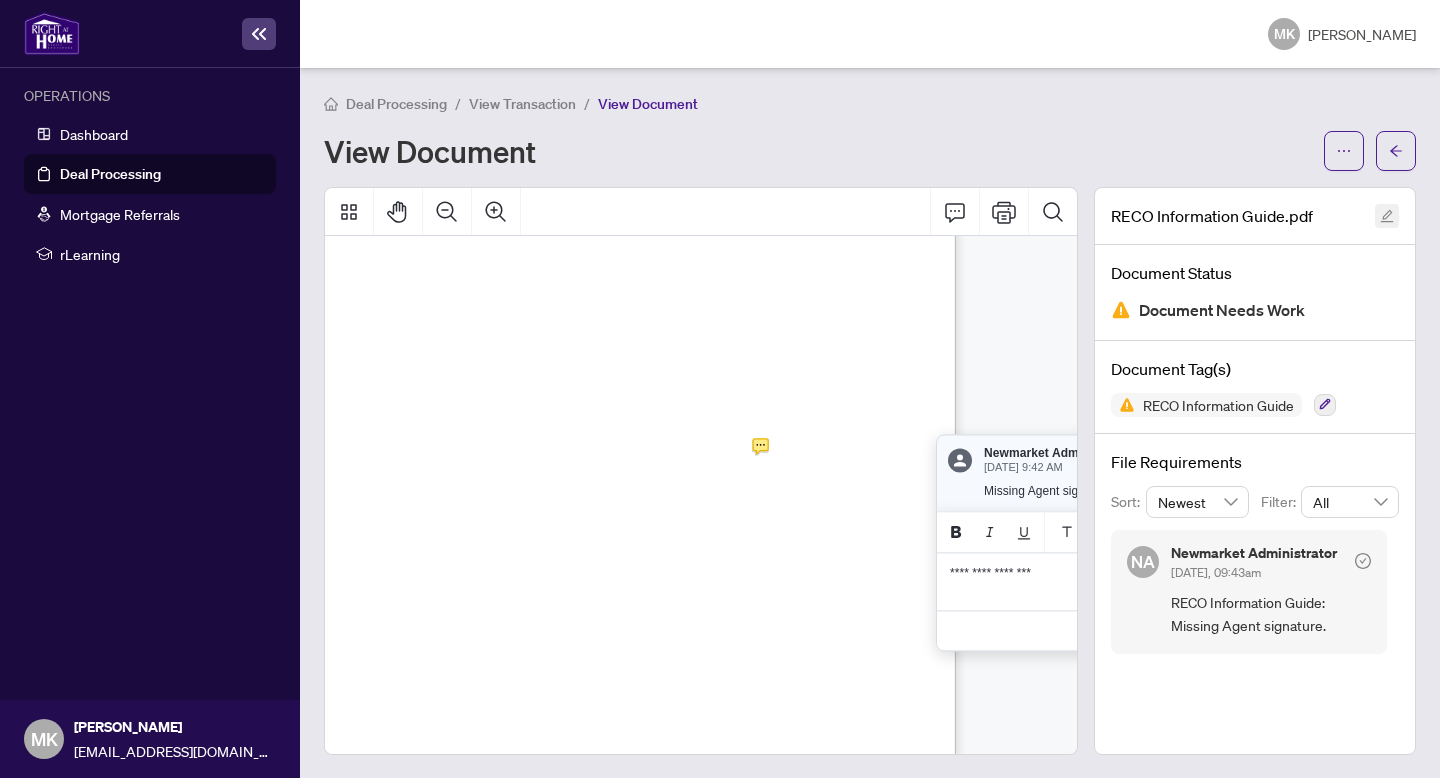 click 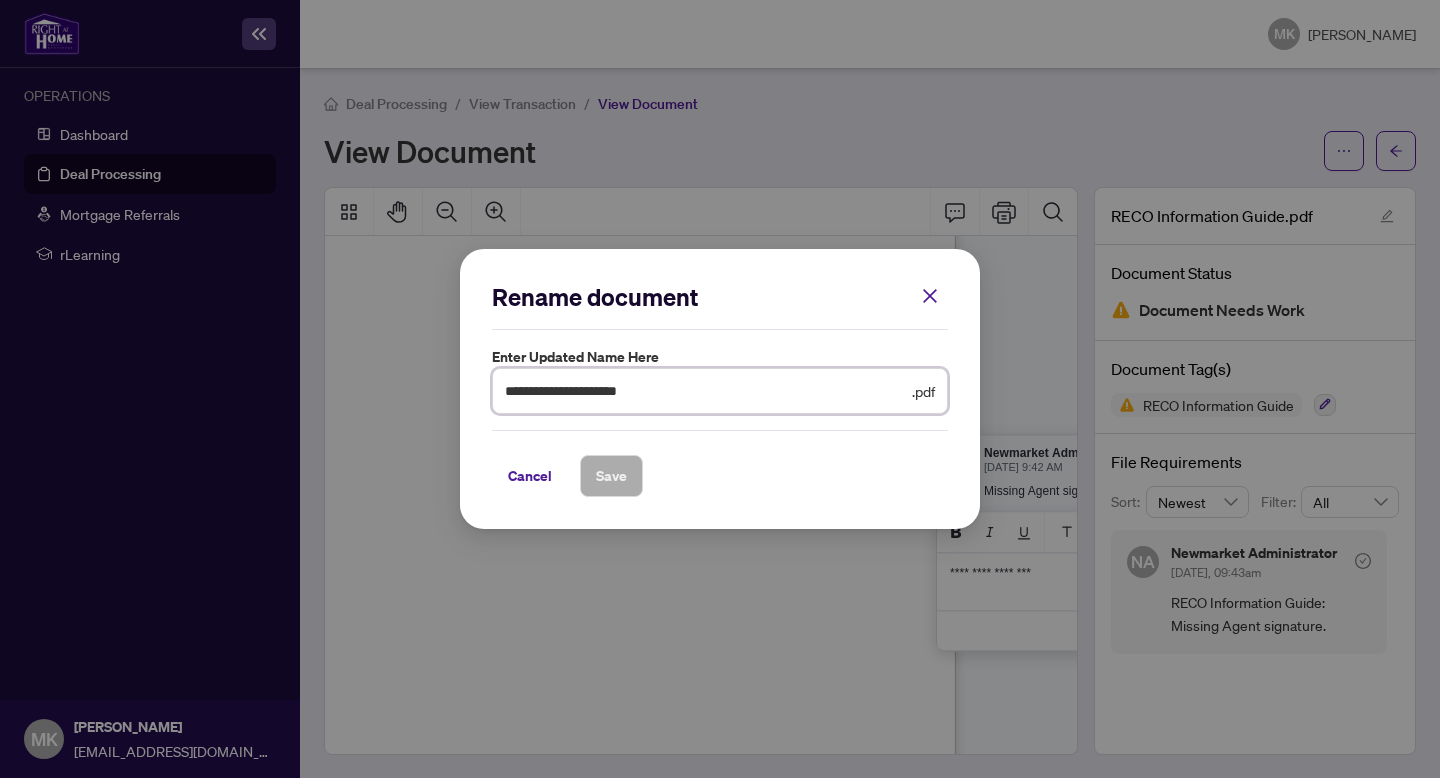 click on "**********" at bounding box center [706, 391] 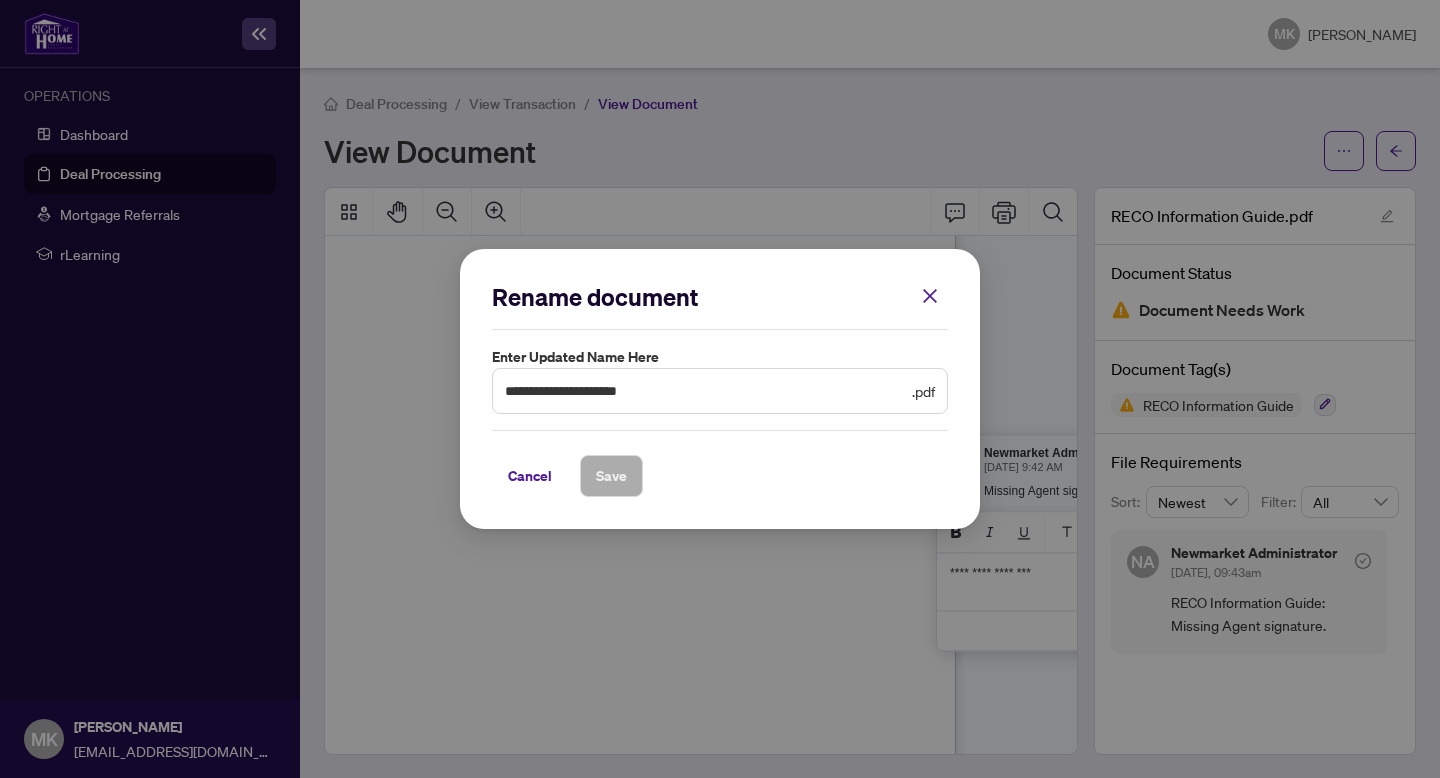 click 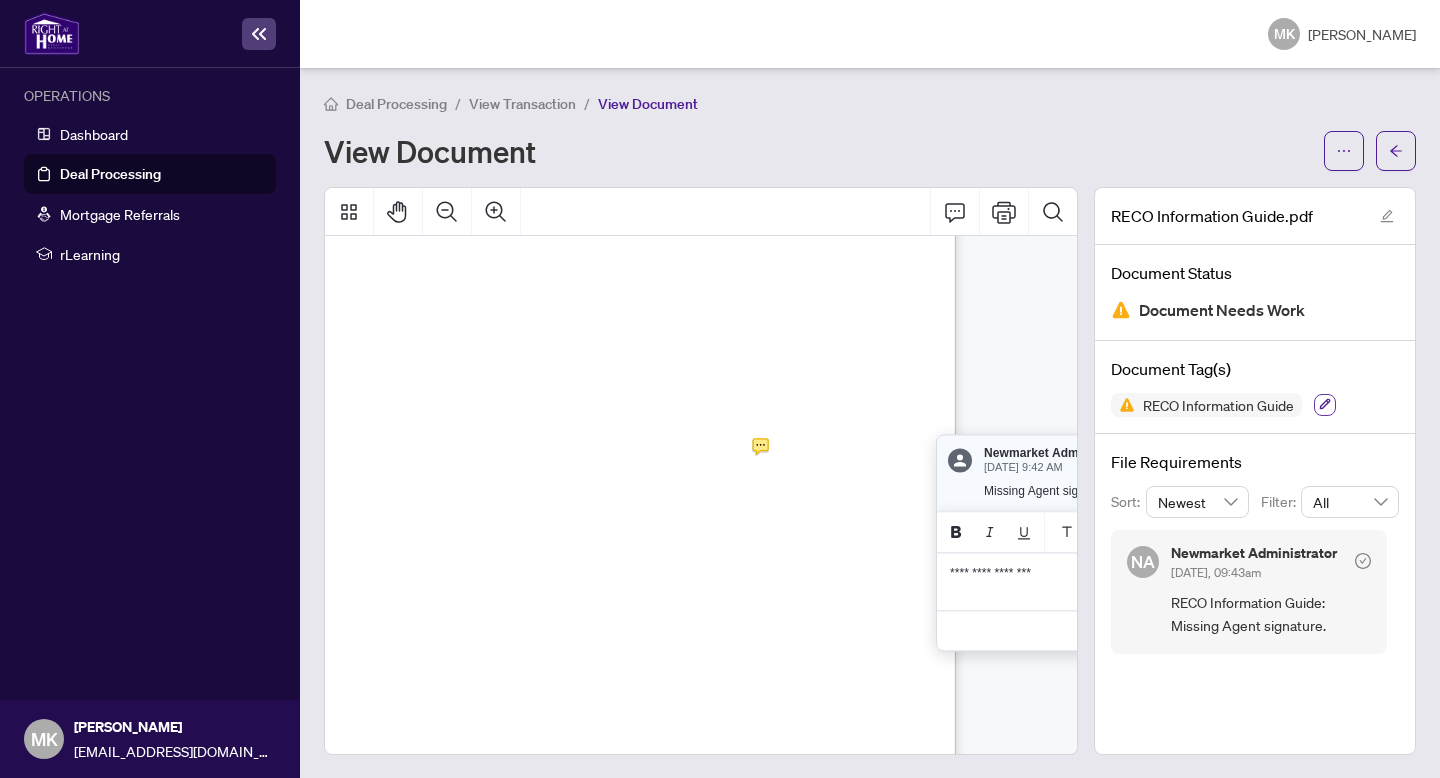 click 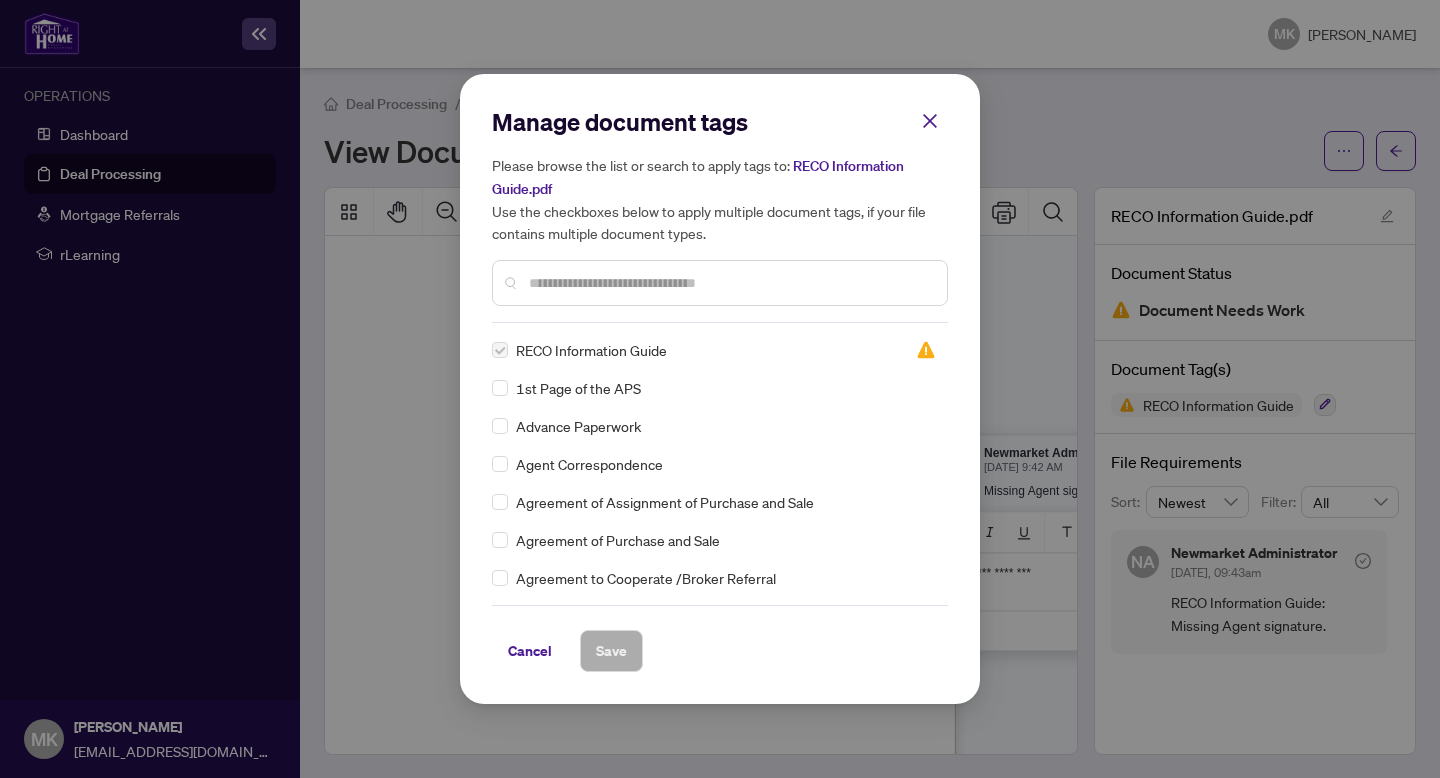 click at bounding box center (500, 350) 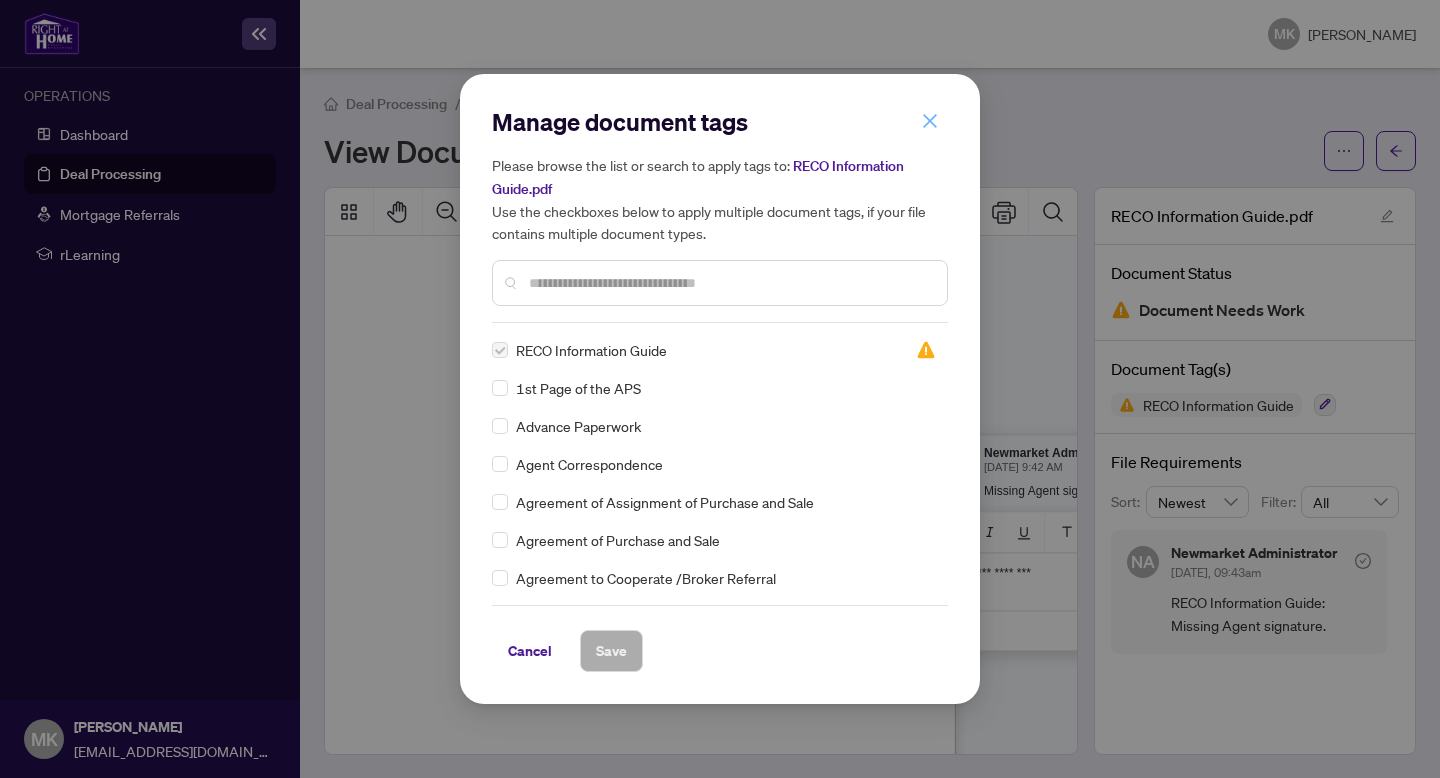 click 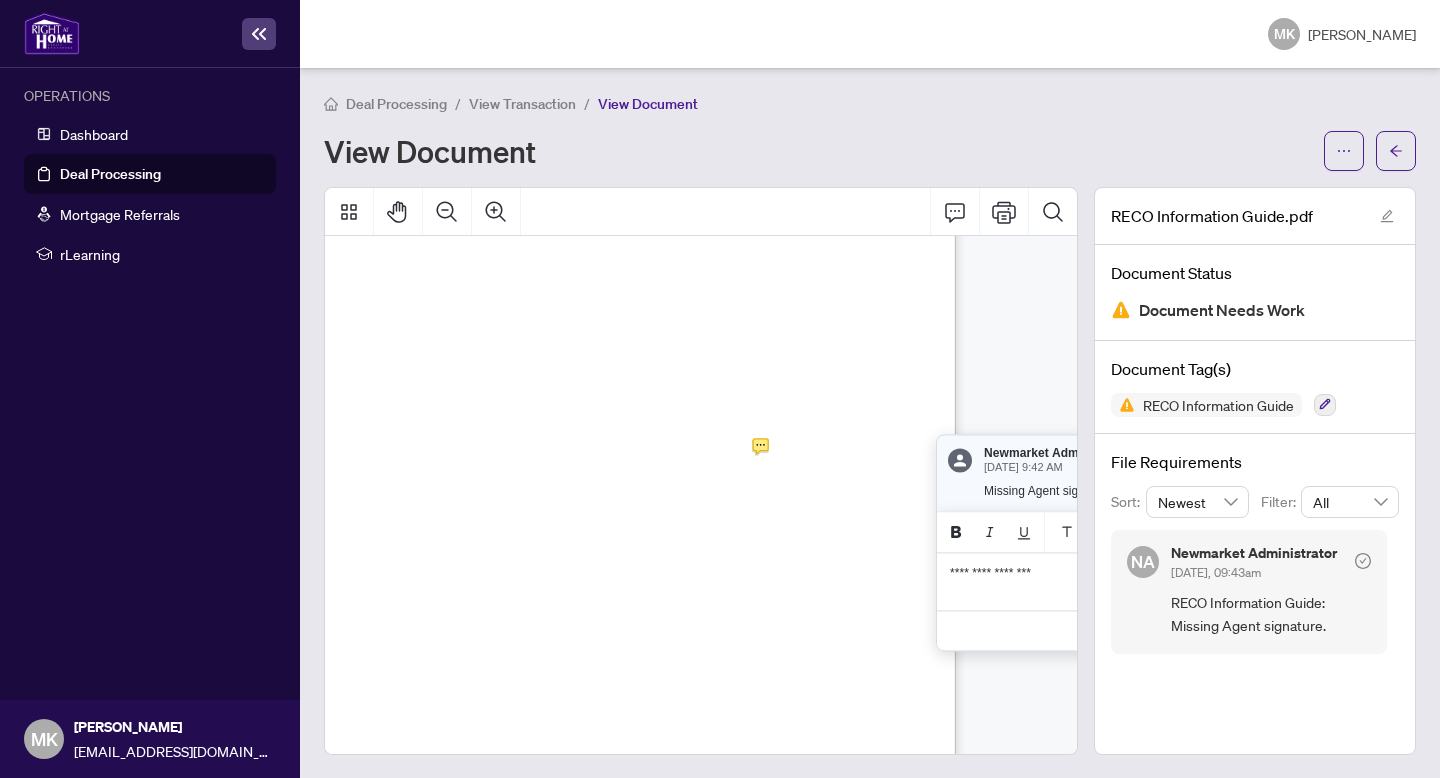 click on "RECO Information Guide.pdf Document Status Document Needs Work Document Tag(s) RECO Information Guide File Requirements Sort: Newest Filter: All NA Newmarket Administrator   [DATE], 09:43am RECO Information Guide: Missing Agent signature." at bounding box center (1255, 471) 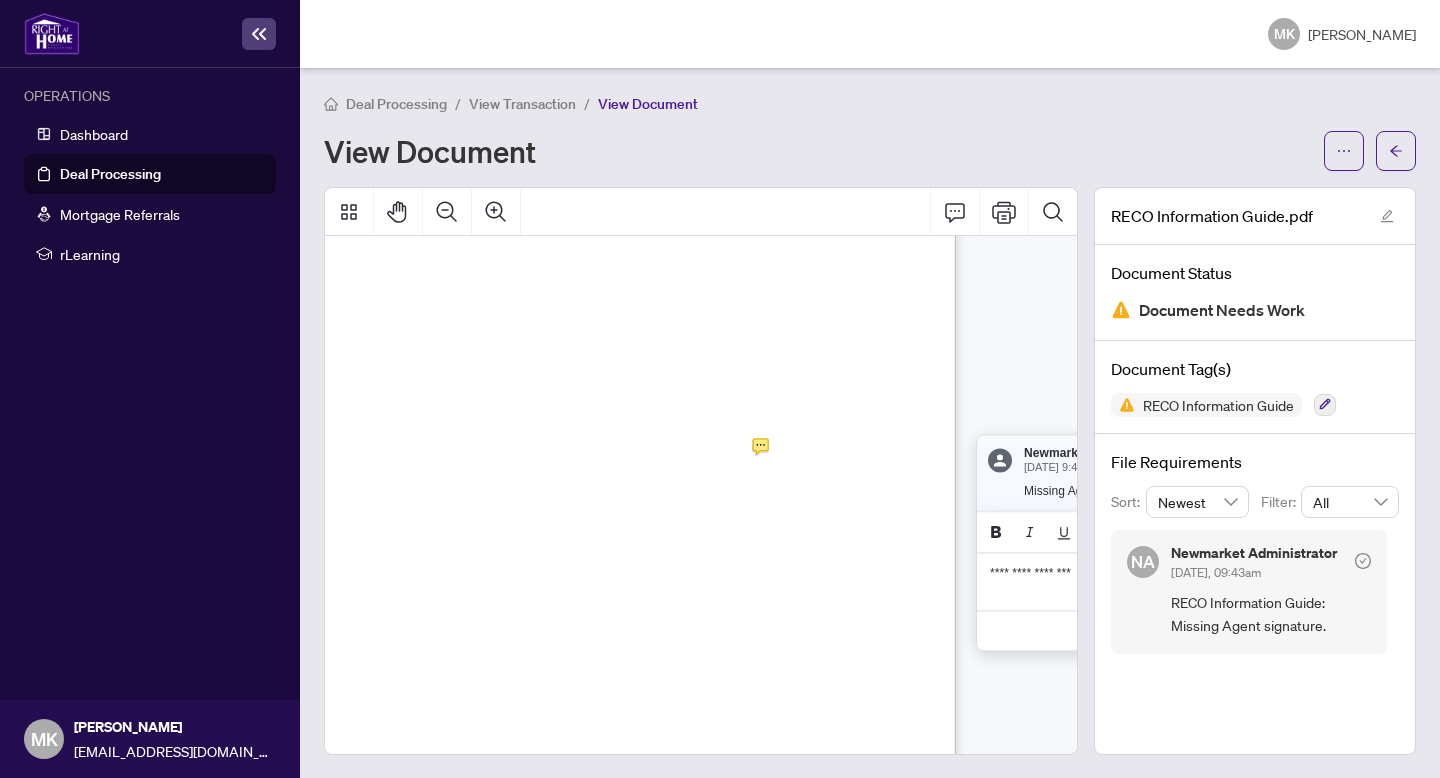 click on "**********" at bounding box center [1136, -5220] 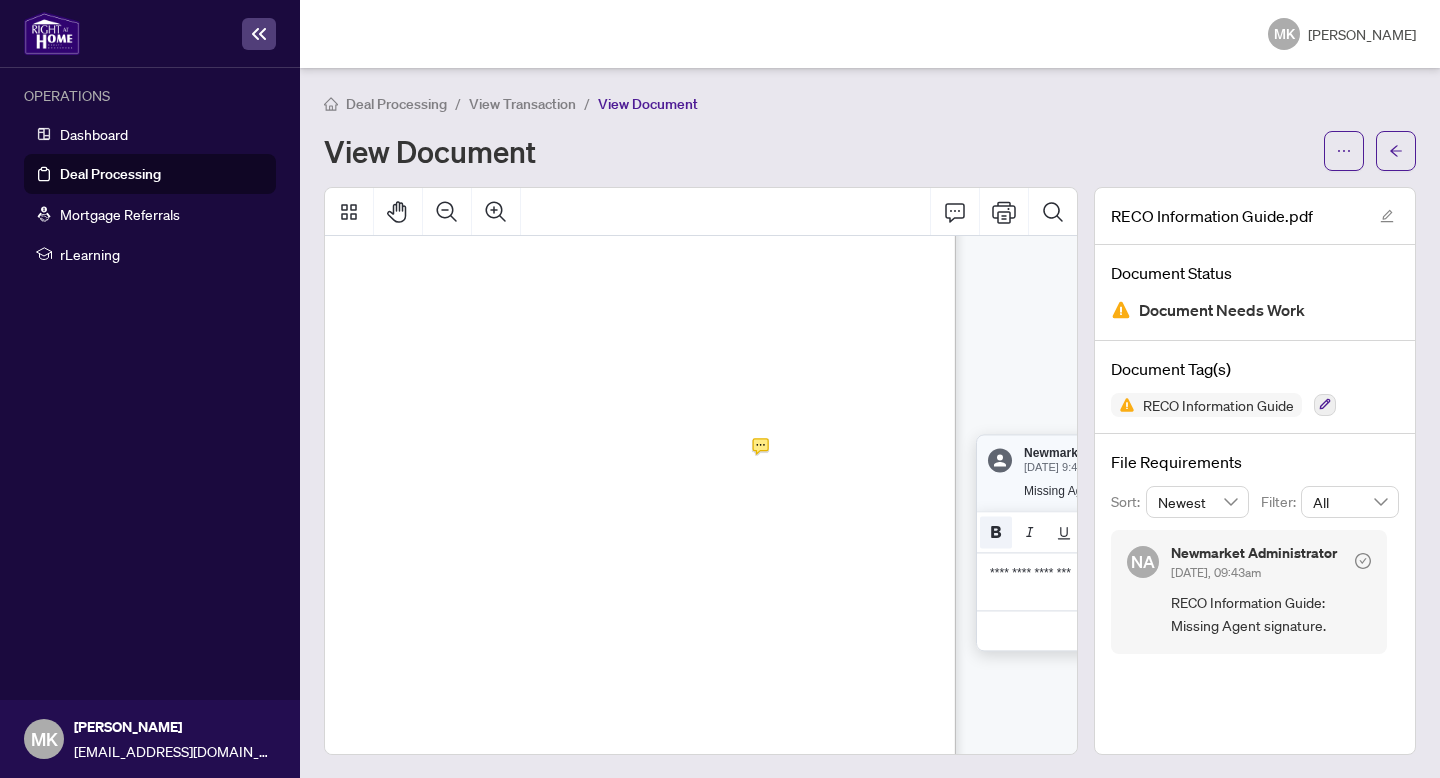 click 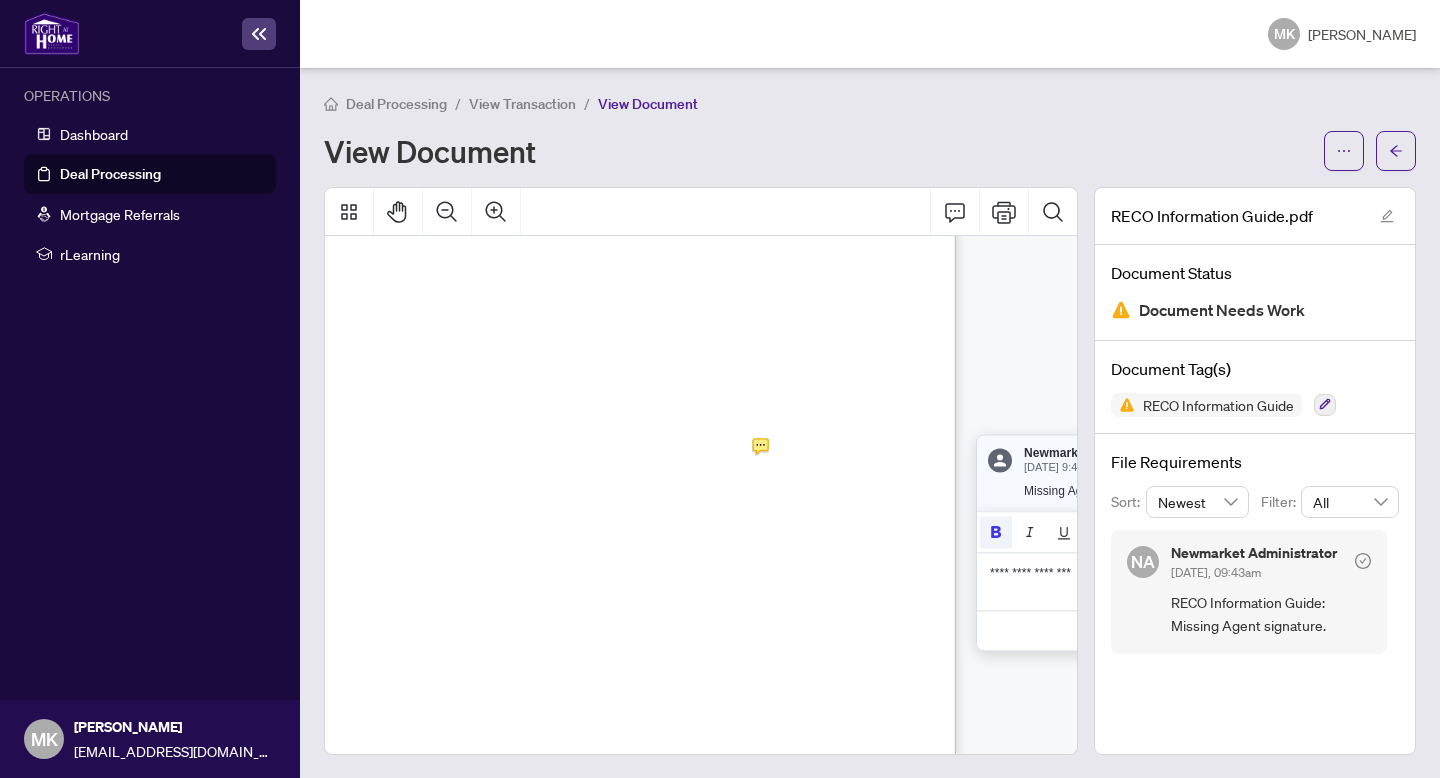 click on "[DATE]" at bounding box center [434, 445] 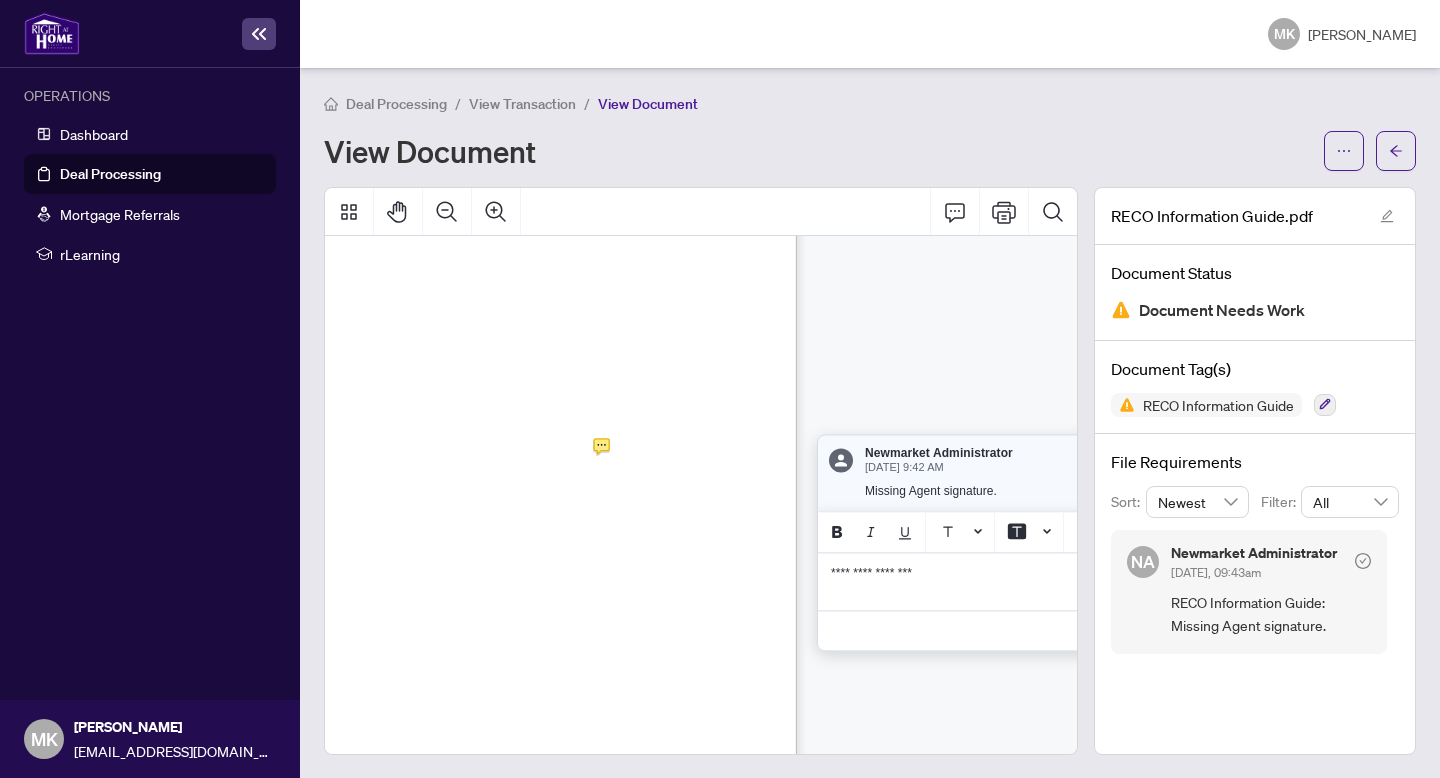 scroll, scrollTop: 11376, scrollLeft: 320, axis: both 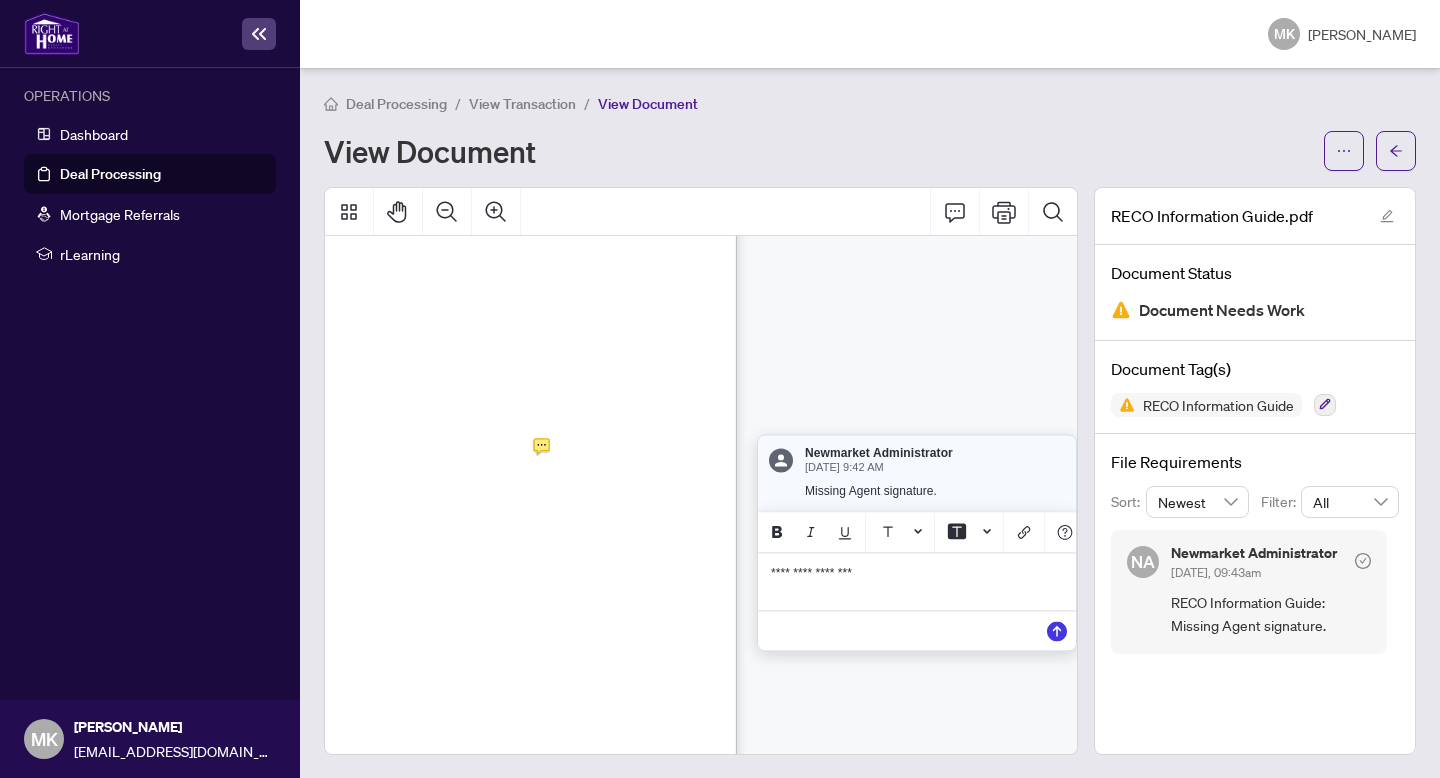 click on "**********" at bounding box center [917, 574] 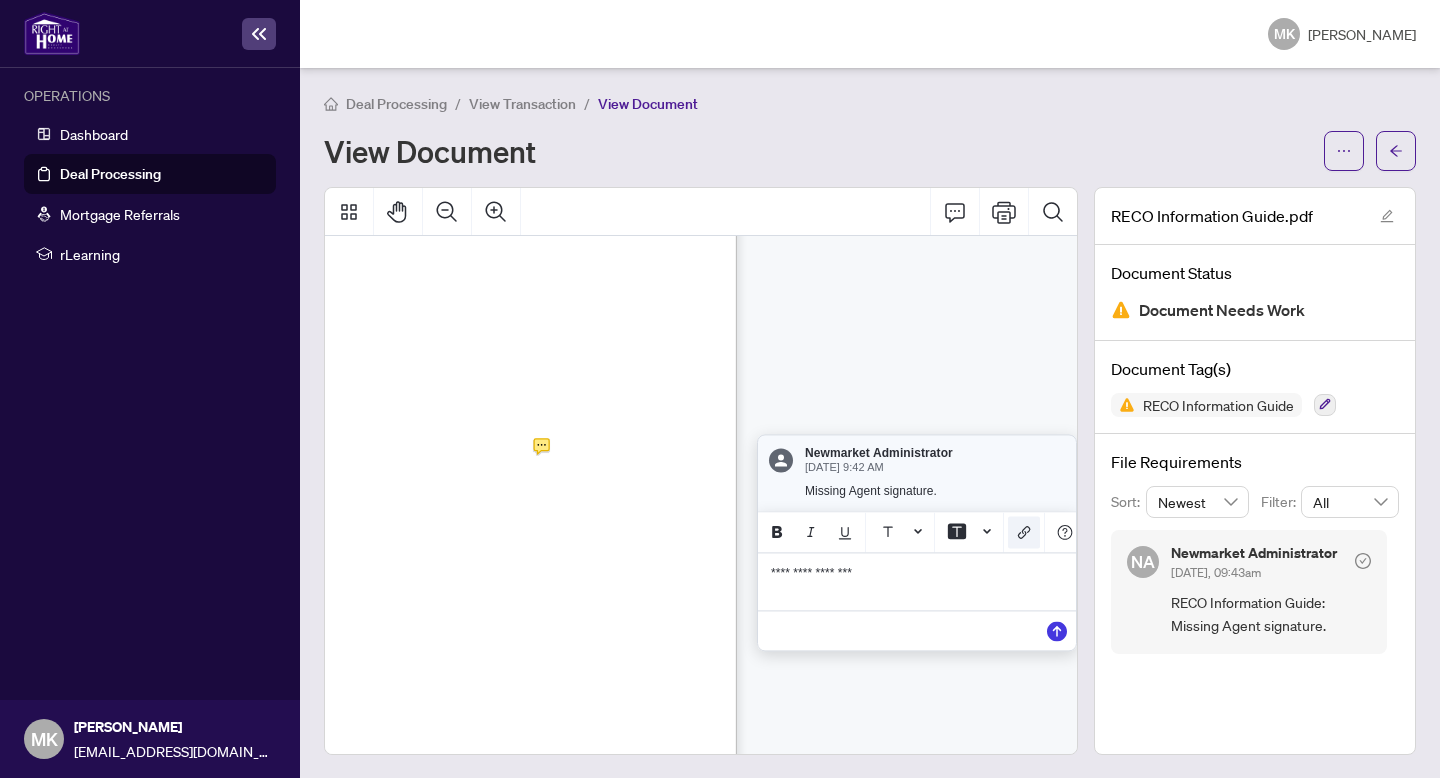 click 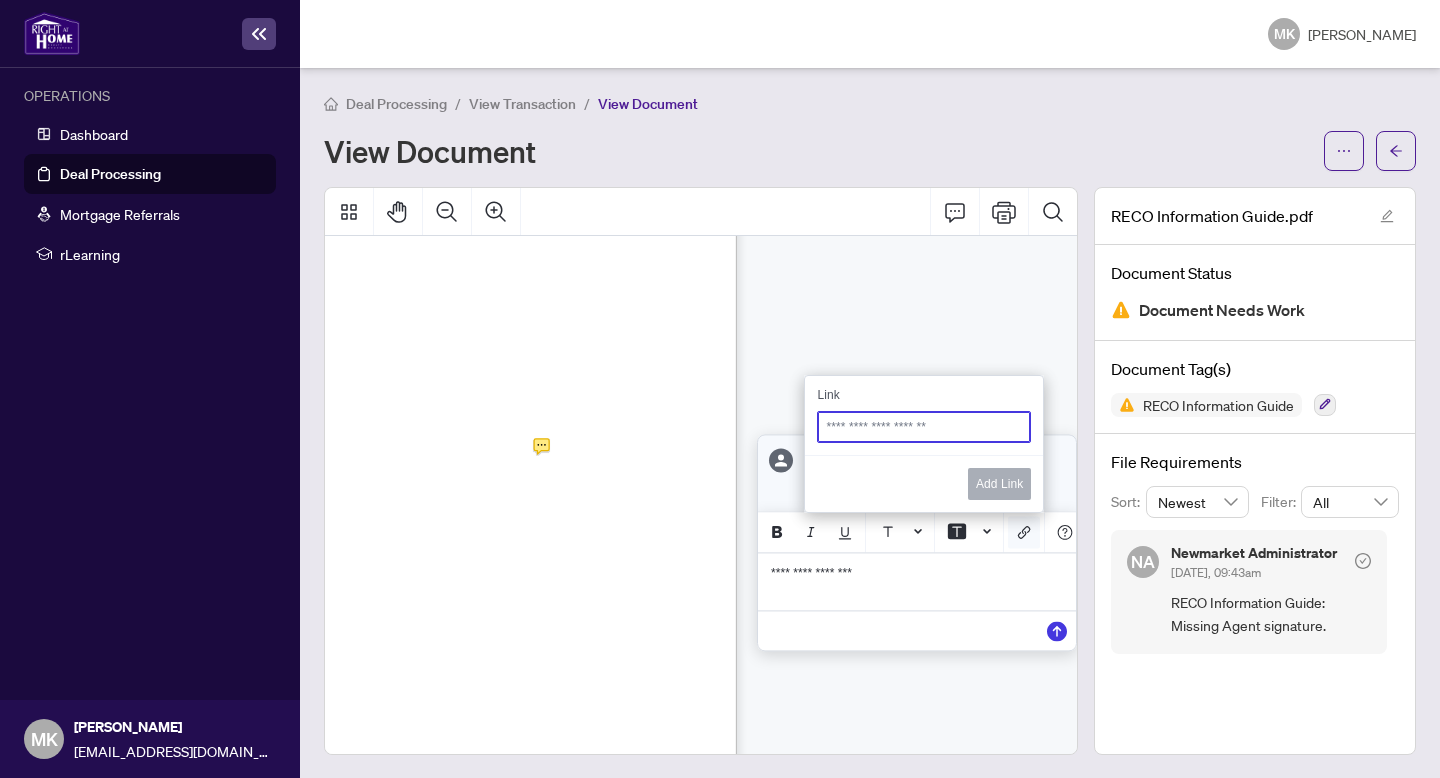 click on "Add Link" at bounding box center [924, 483] 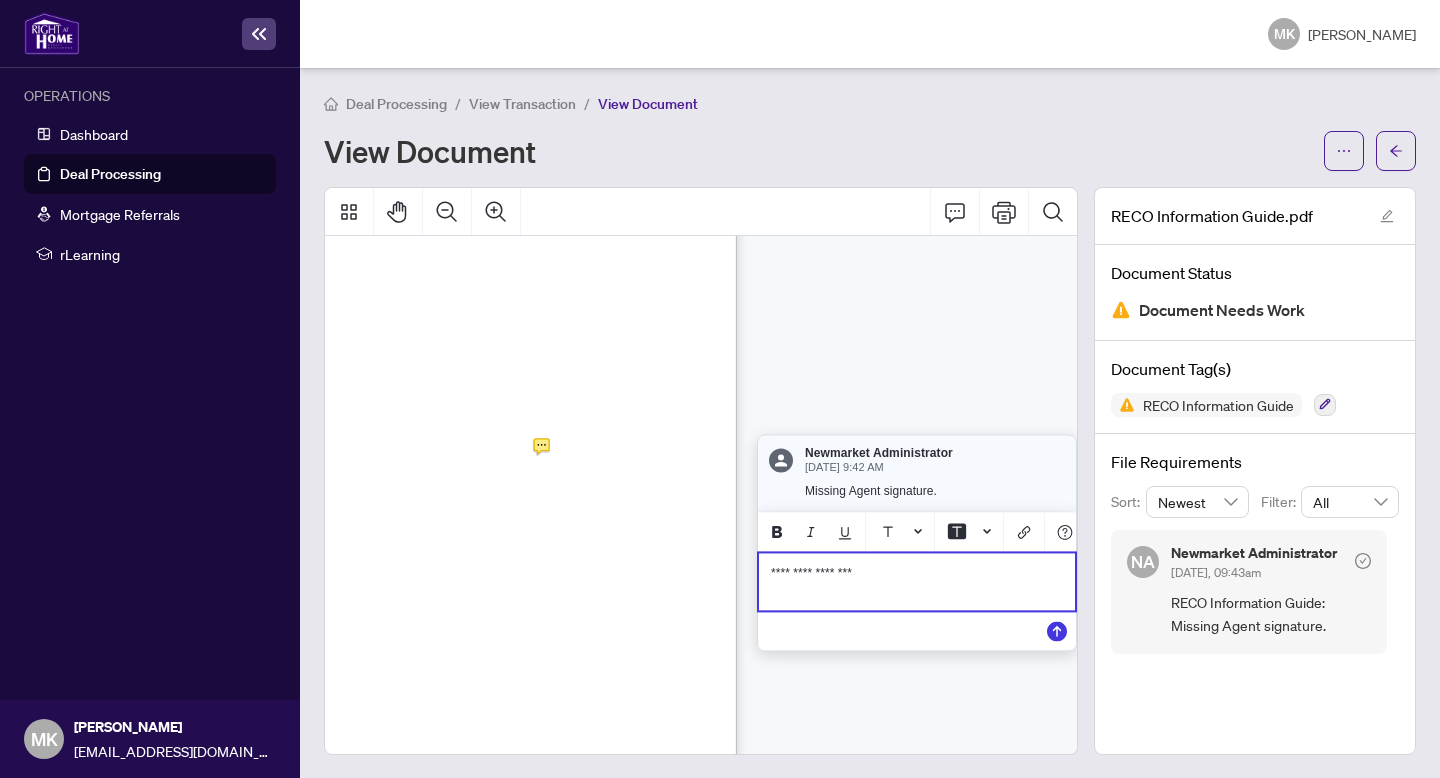 drag, startPoint x: 770, startPoint y: 571, endPoint x: 919, endPoint y: 571, distance: 149 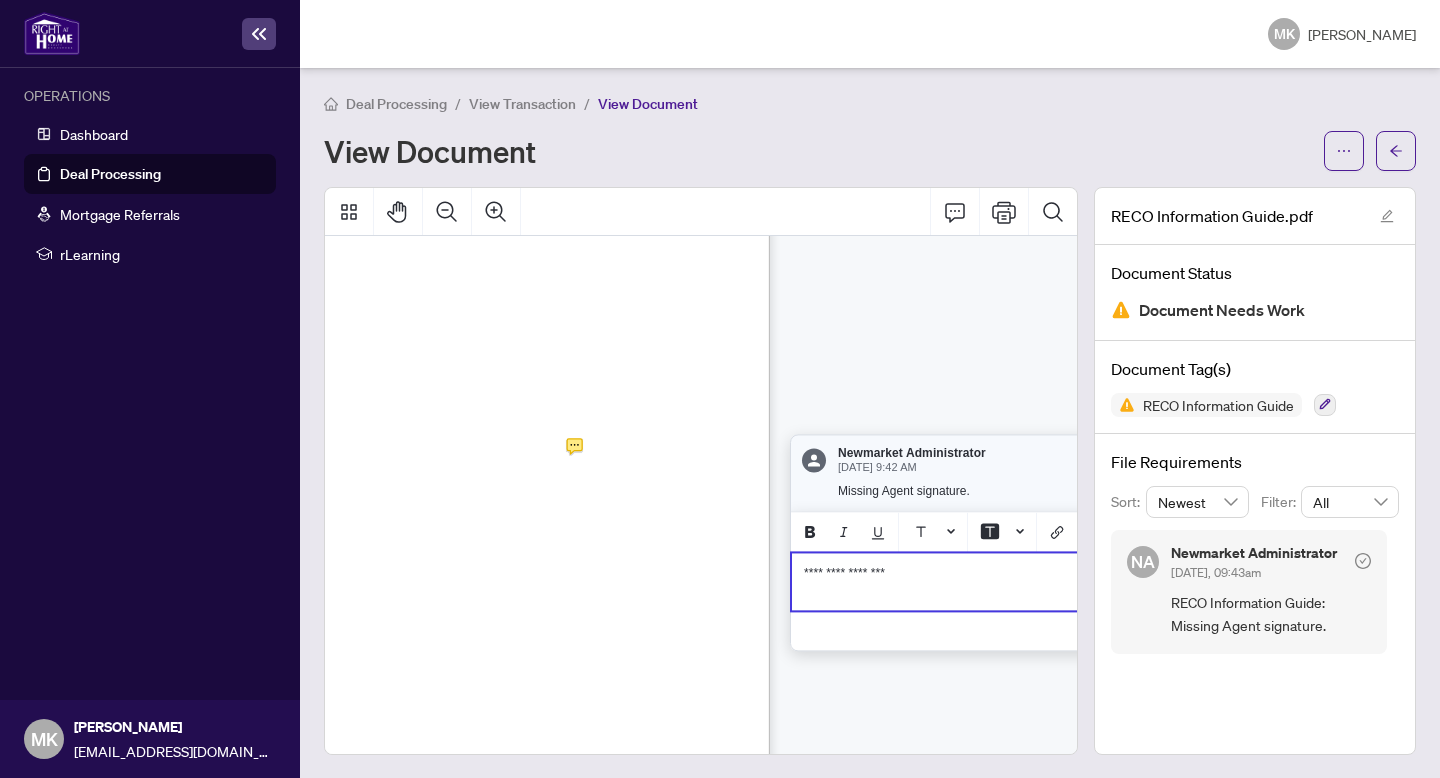 scroll, scrollTop: 11376, scrollLeft: 320, axis: both 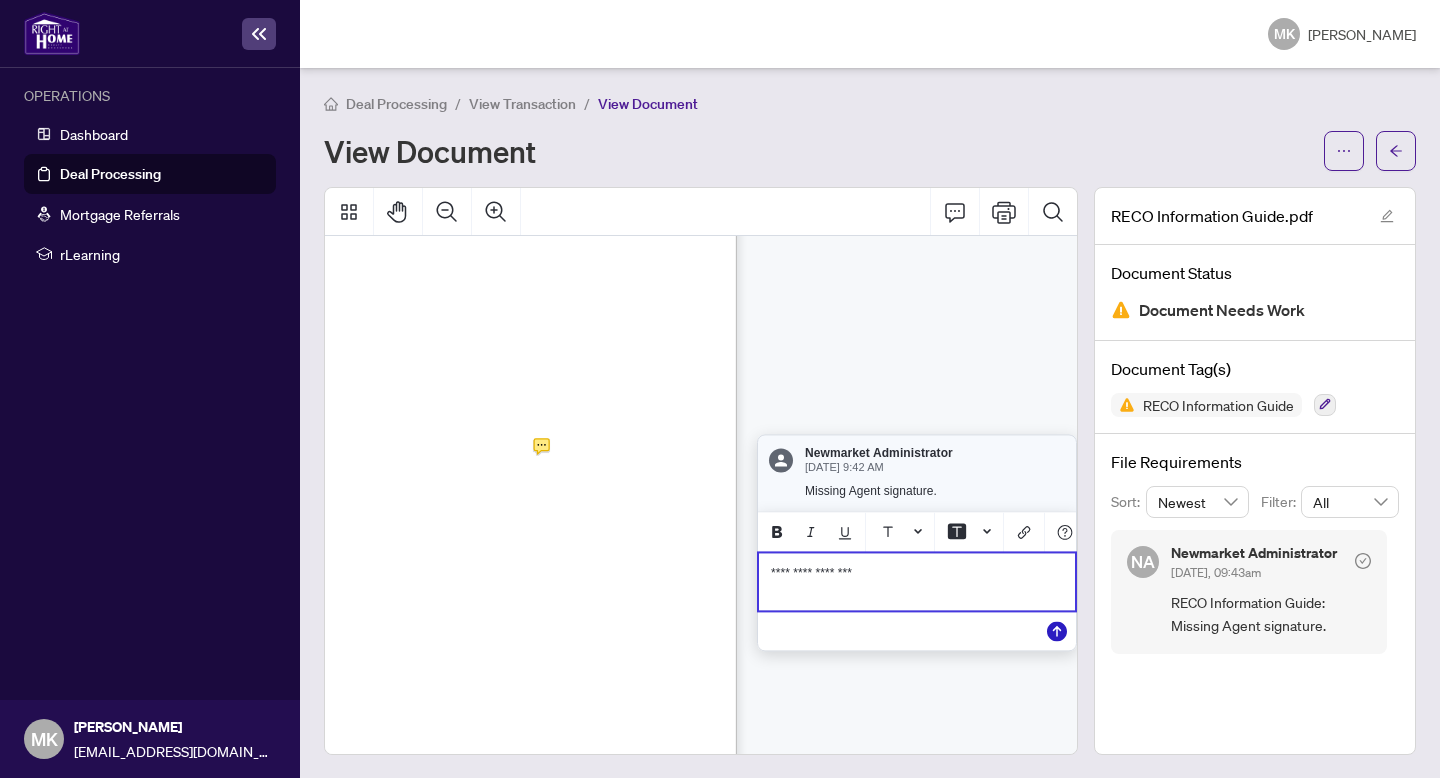 click 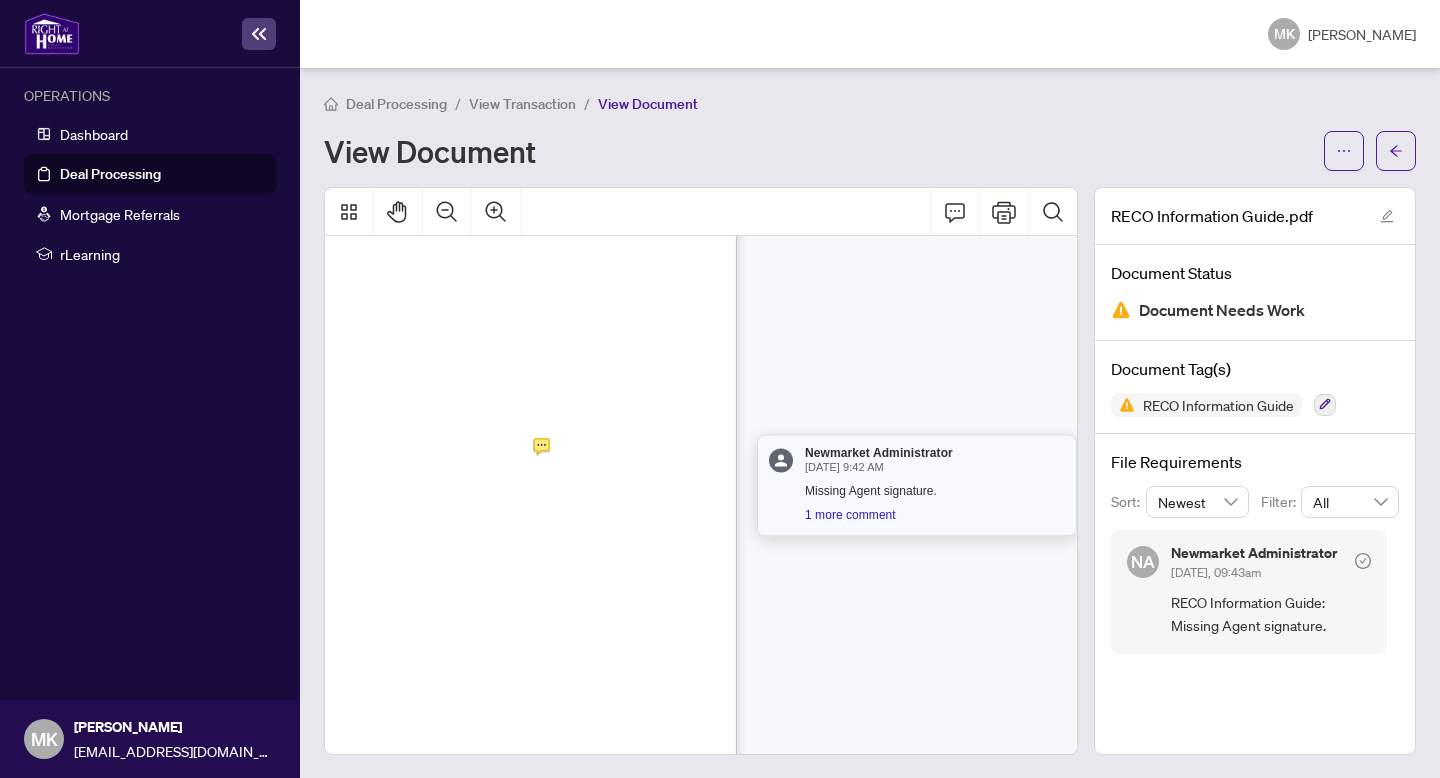 click on "1 more comment" at bounding box center [935, 516] 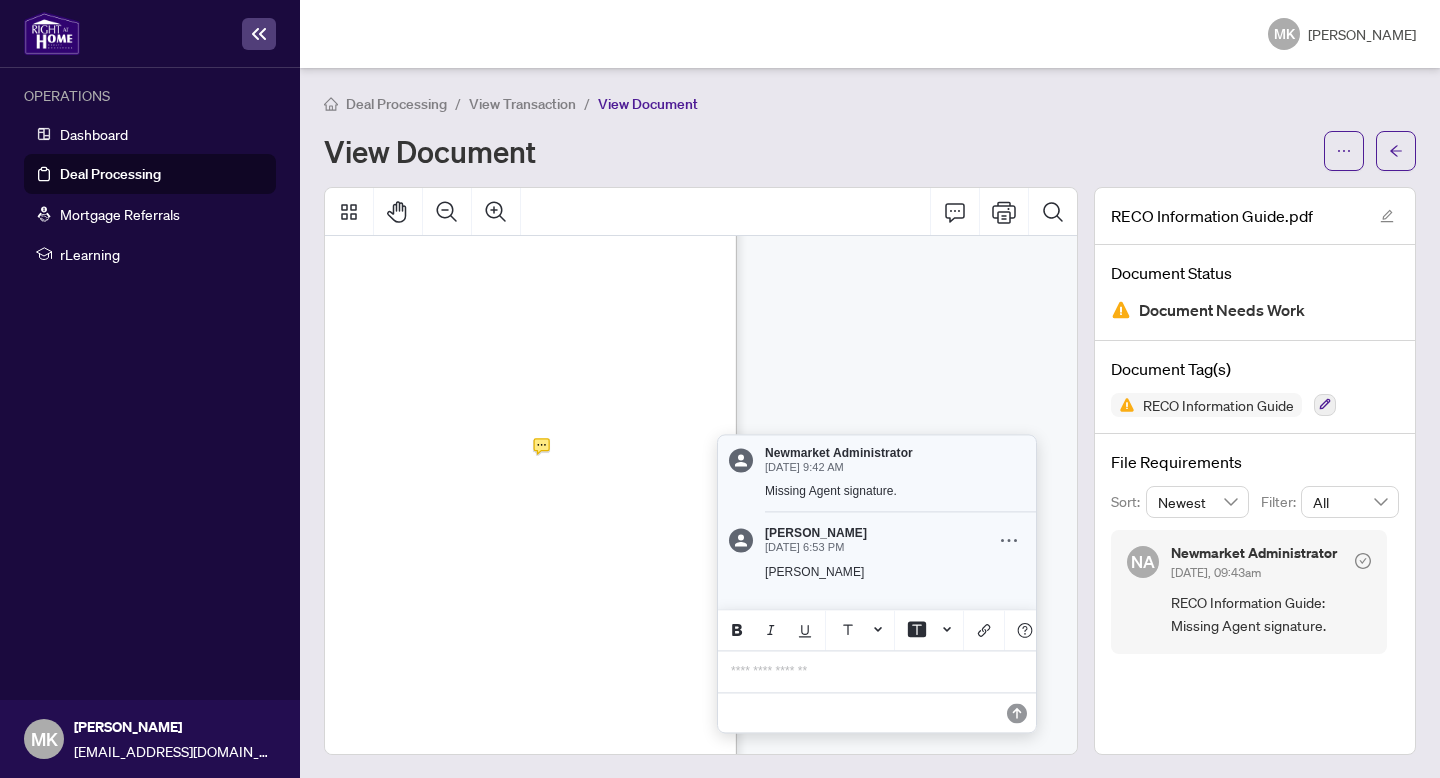 click at bounding box center (701, 471) 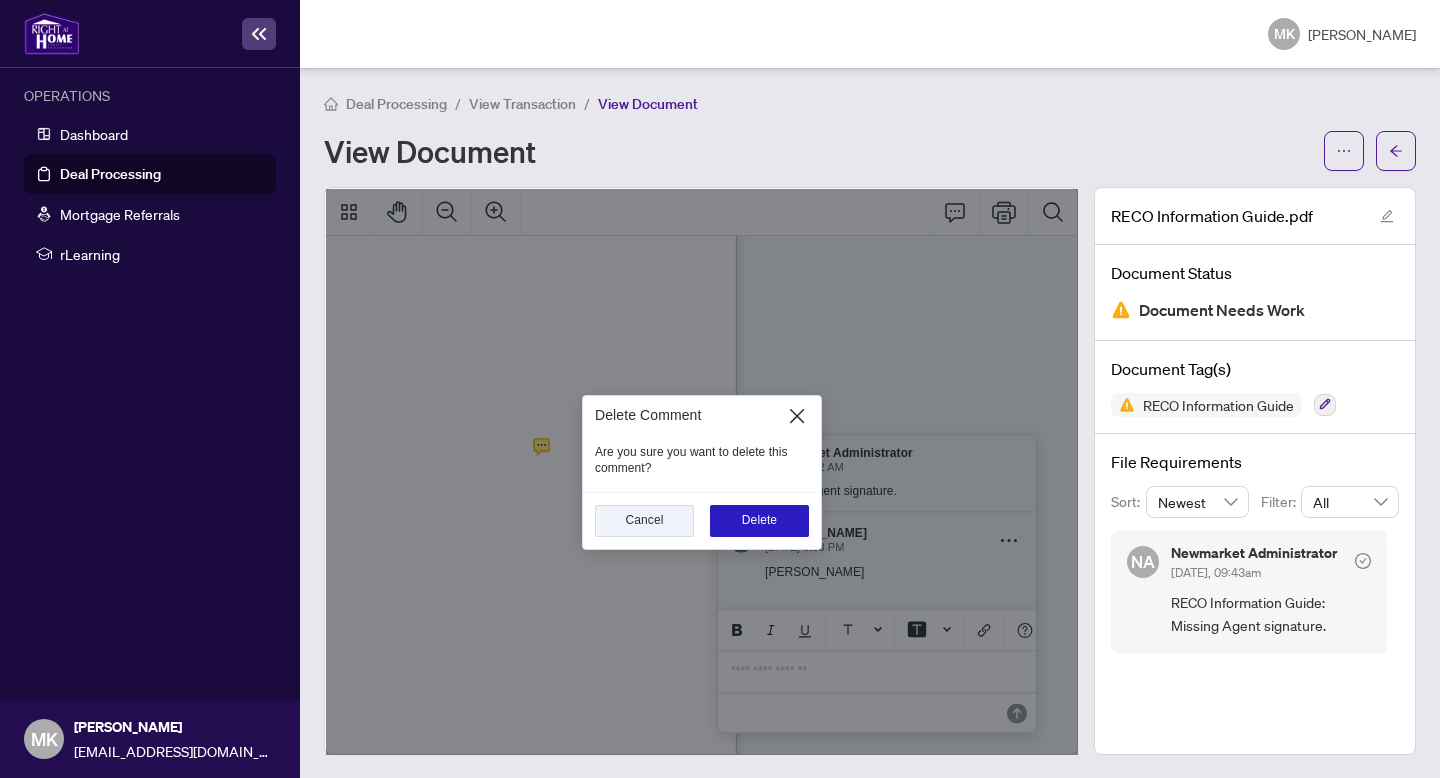 click on "Delete" at bounding box center (759, 521) 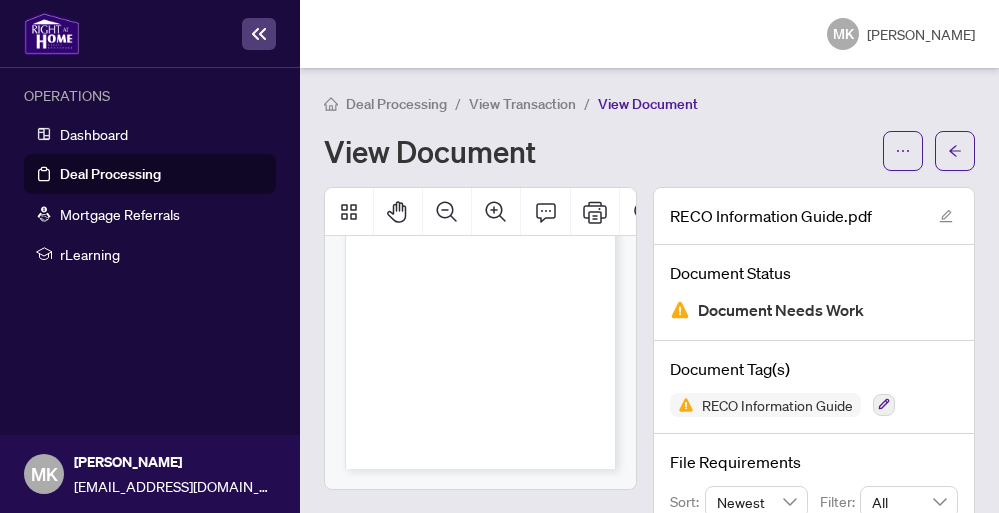 scroll, scrollTop: 4326, scrollLeft: 0, axis: vertical 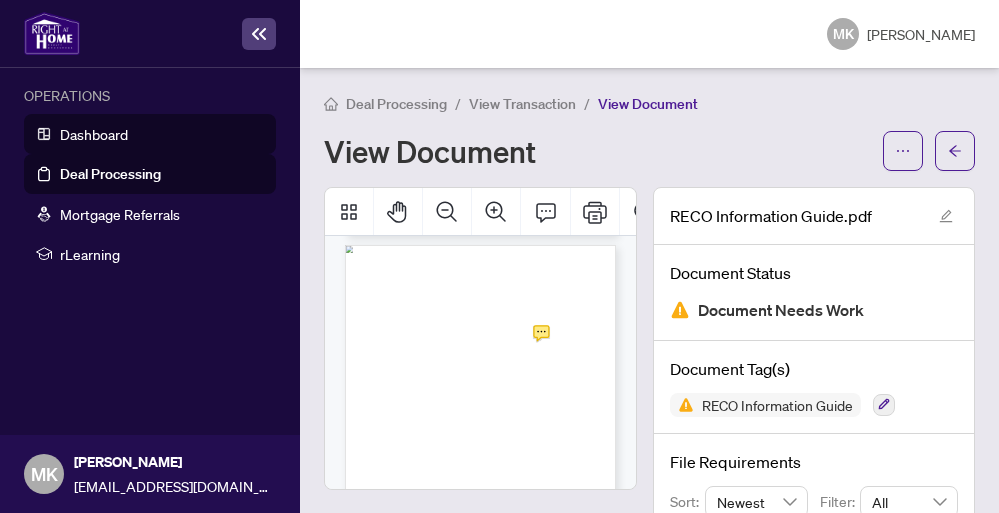 click on "Dashboard" at bounding box center [94, 134] 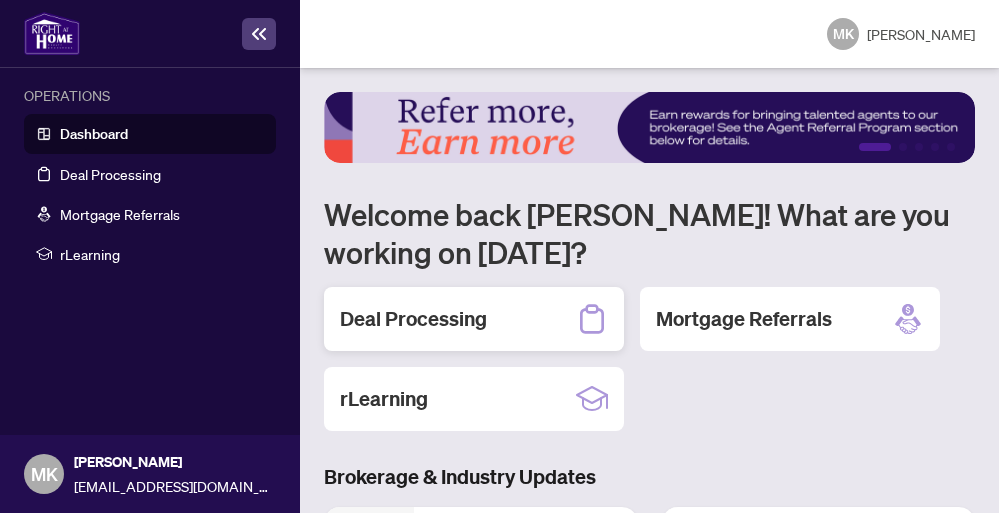 click on "Deal Processing" at bounding box center (413, 319) 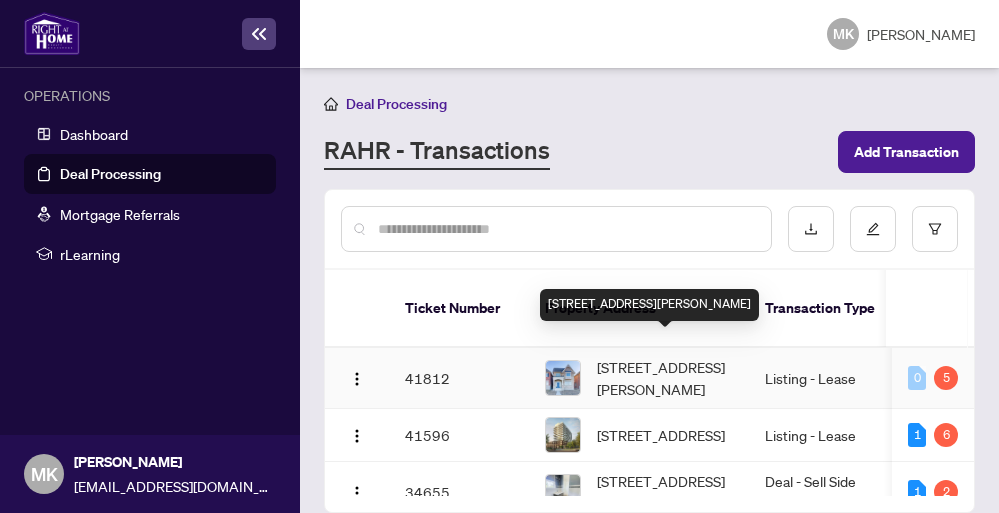 click on "[STREET_ADDRESS][PERSON_NAME]" at bounding box center [665, 378] 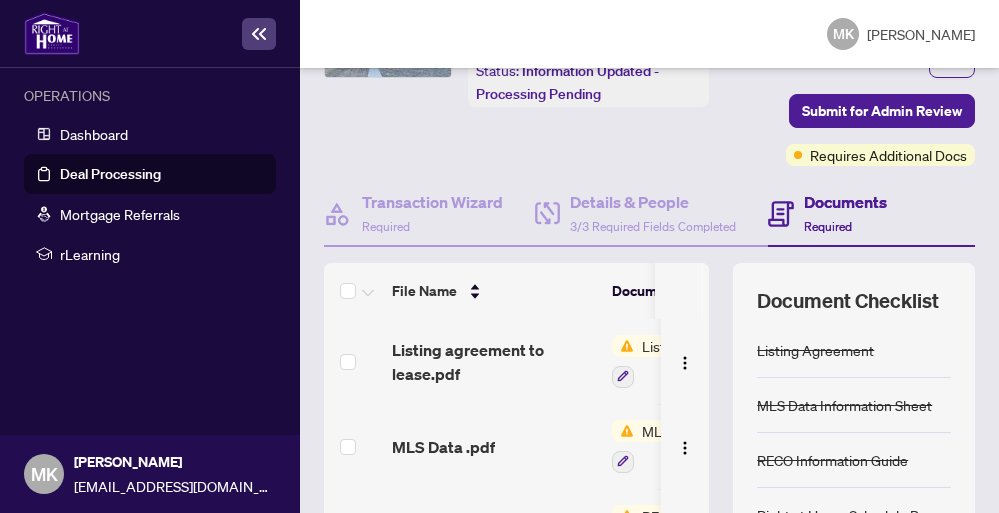 scroll, scrollTop: 188, scrollLeft: 0, axis: vertical 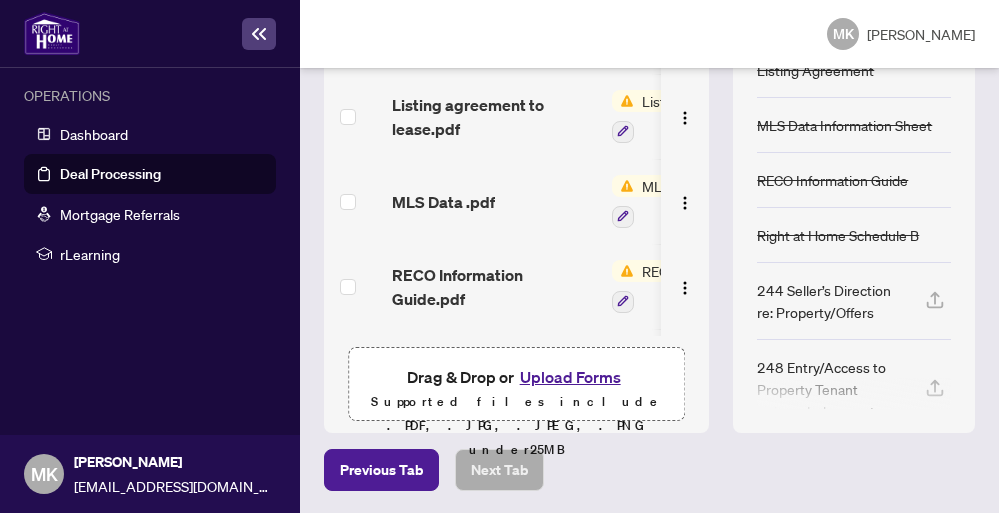 click at bounding box center [623, 101] 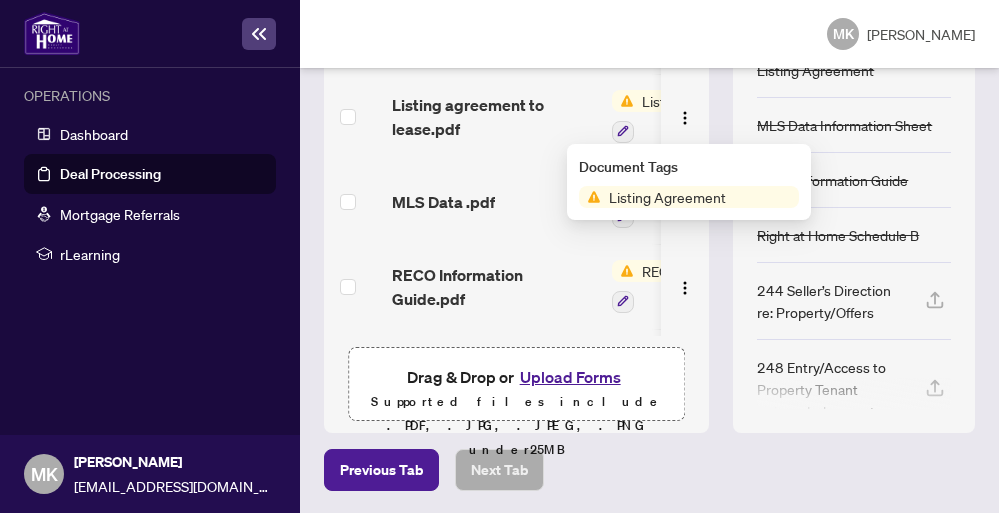 click on "Listing Agreement" at bounding box center [667, 197] 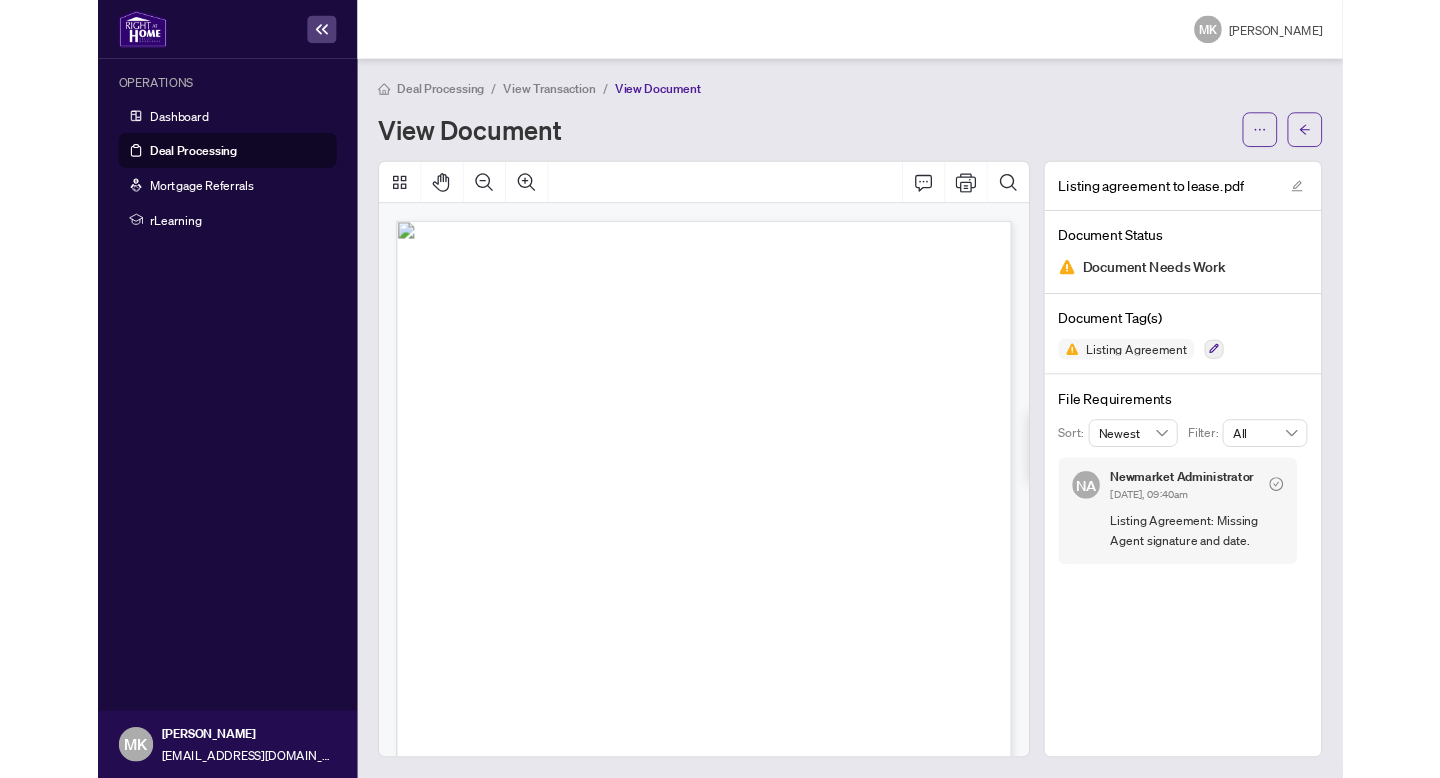 scroll, scrollTop: 0, scrollLeft: 0, axis: both 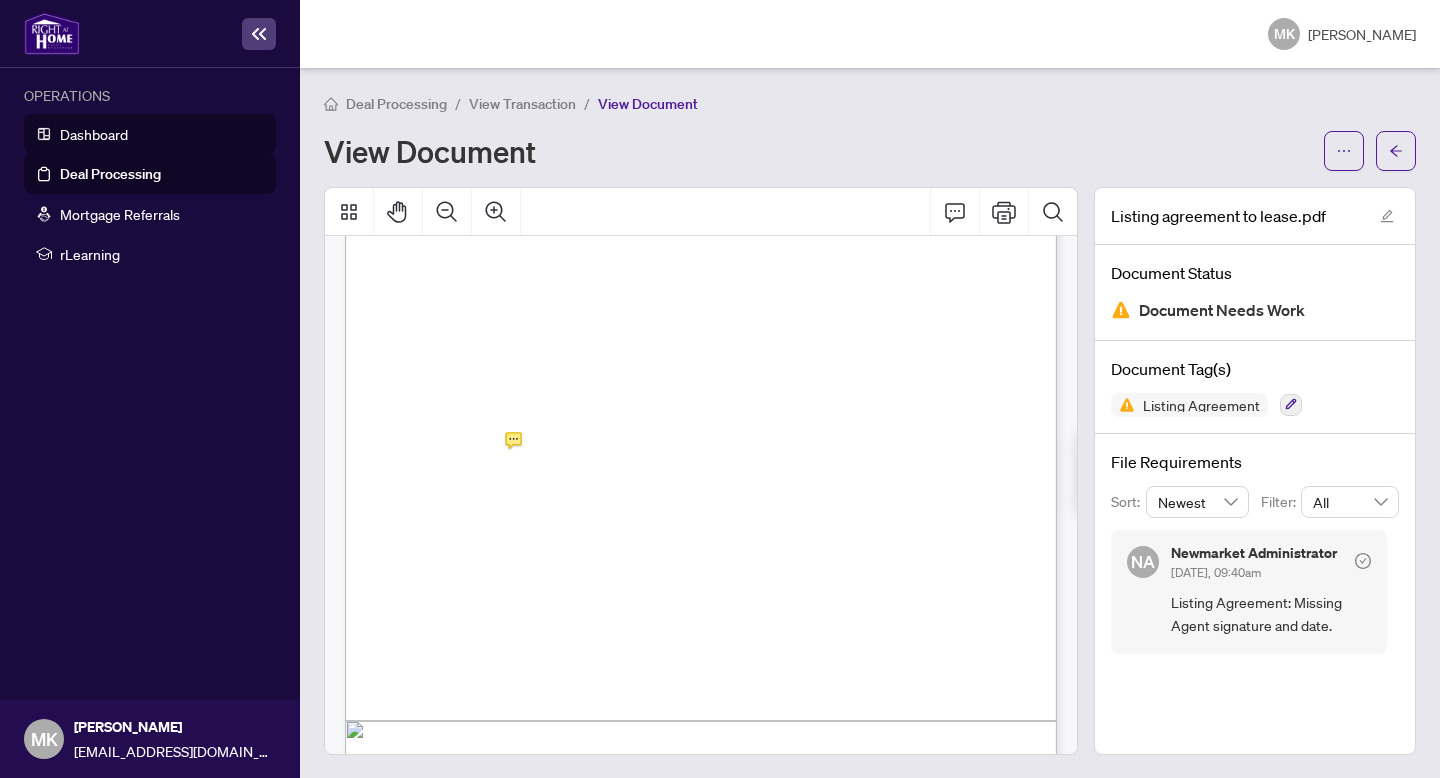 click on "Dashboard" at bounding box center [94, 134] 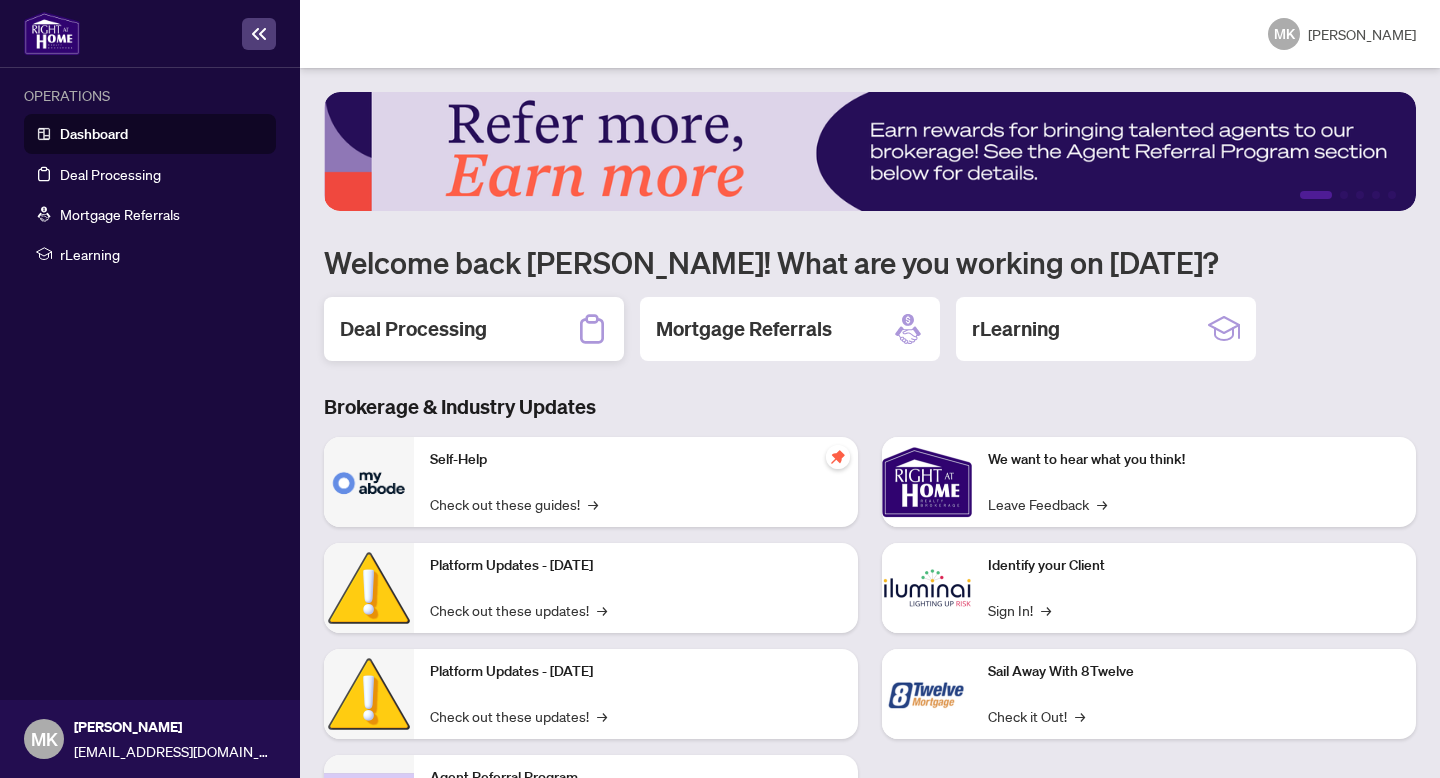 click on "Deal Processing" at bounding box center [413, 329] 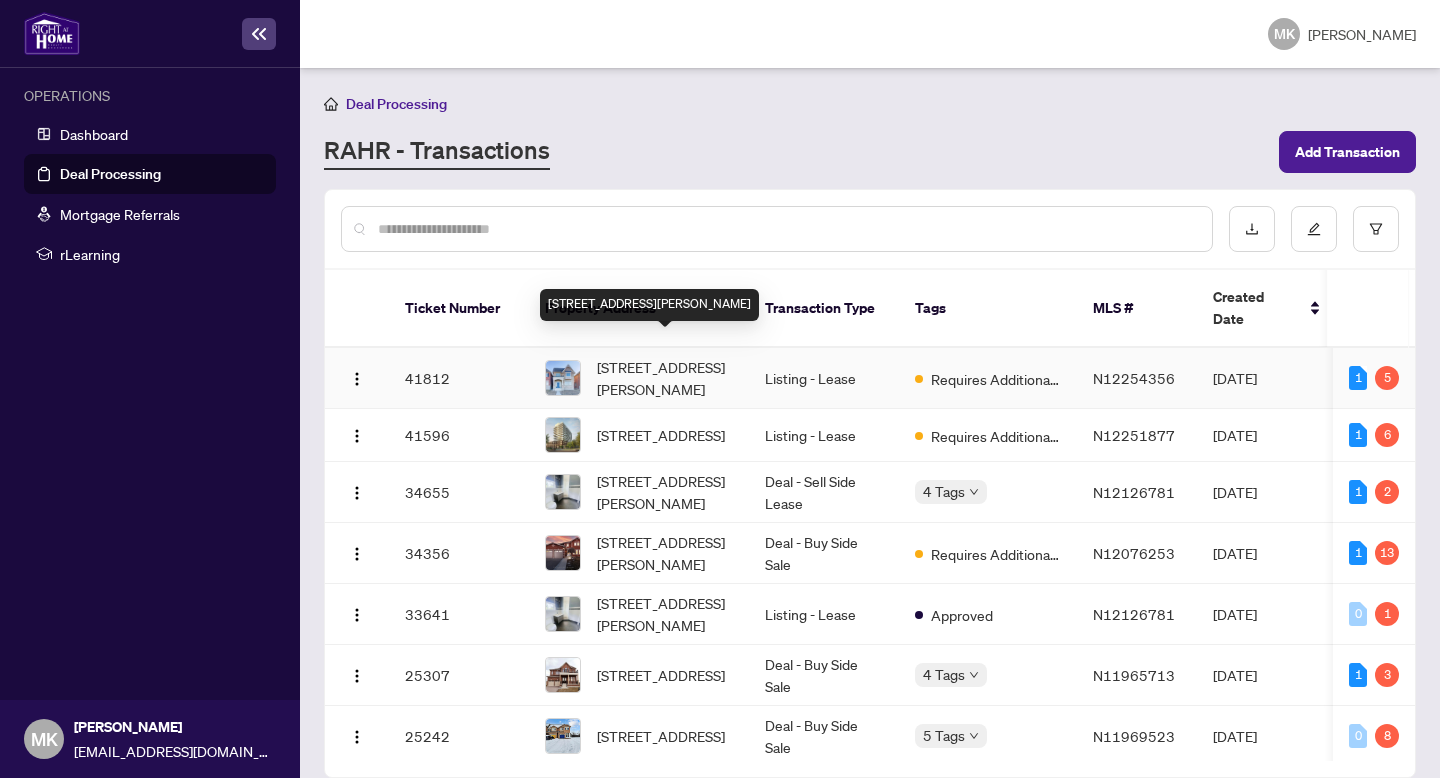 click on "[STREET_ADDRESS][PERSON_NAME]" at bounding box center (665, 378) 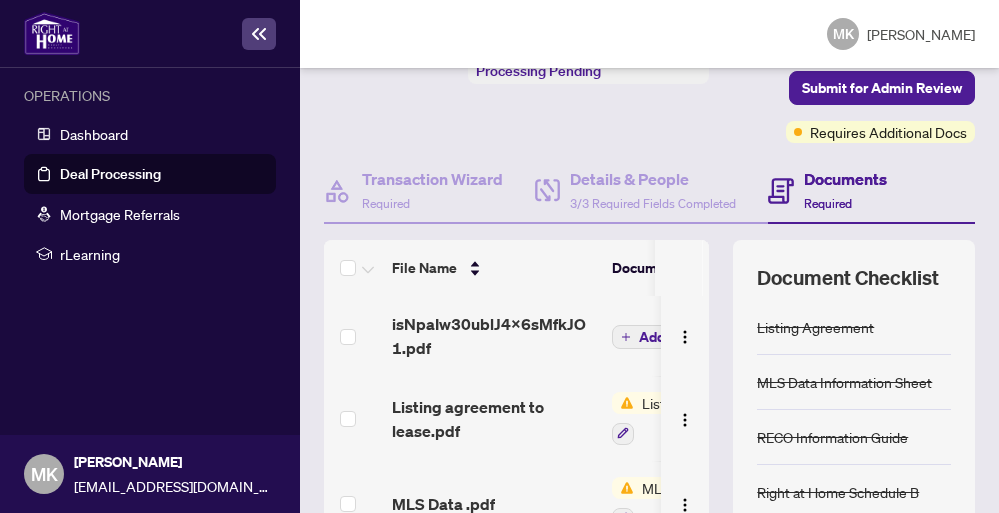 scroll, scrollTop: 250, scrollLeft: 0, axis: vertical 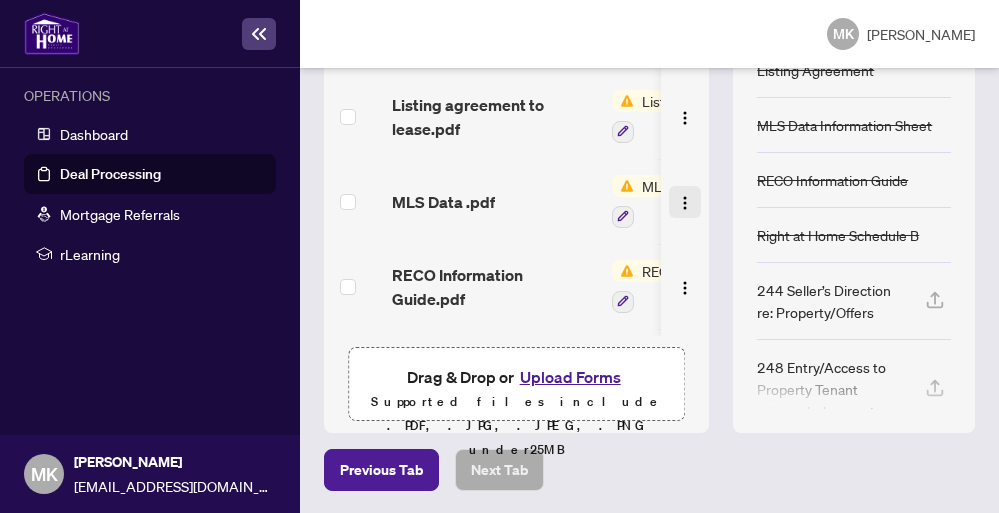 click at bounding box center [685, 203] 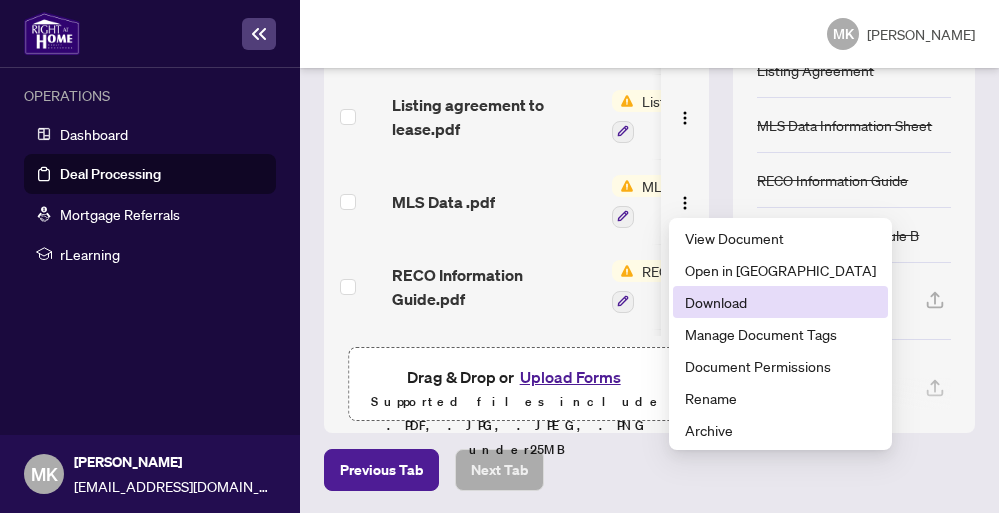 click on "Download" at bounding box center (780, 302) 